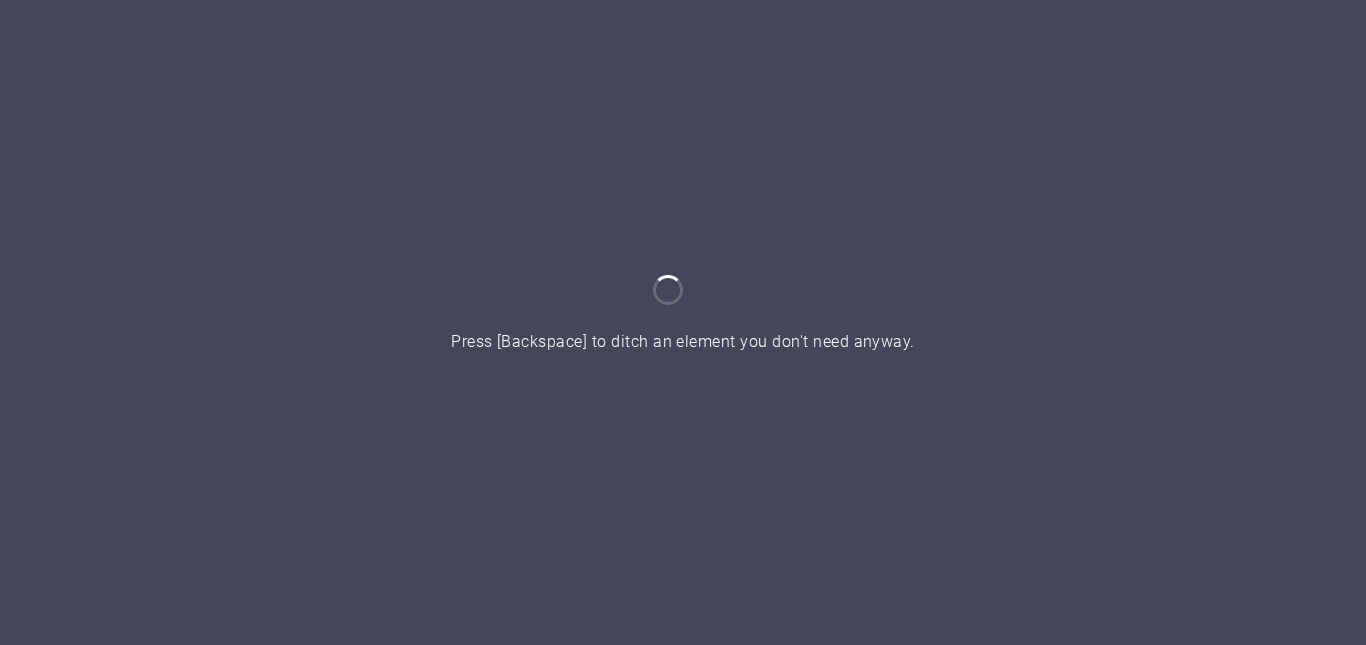 scroll, scrollTop: 0, scrollLeft: 0, axis: both 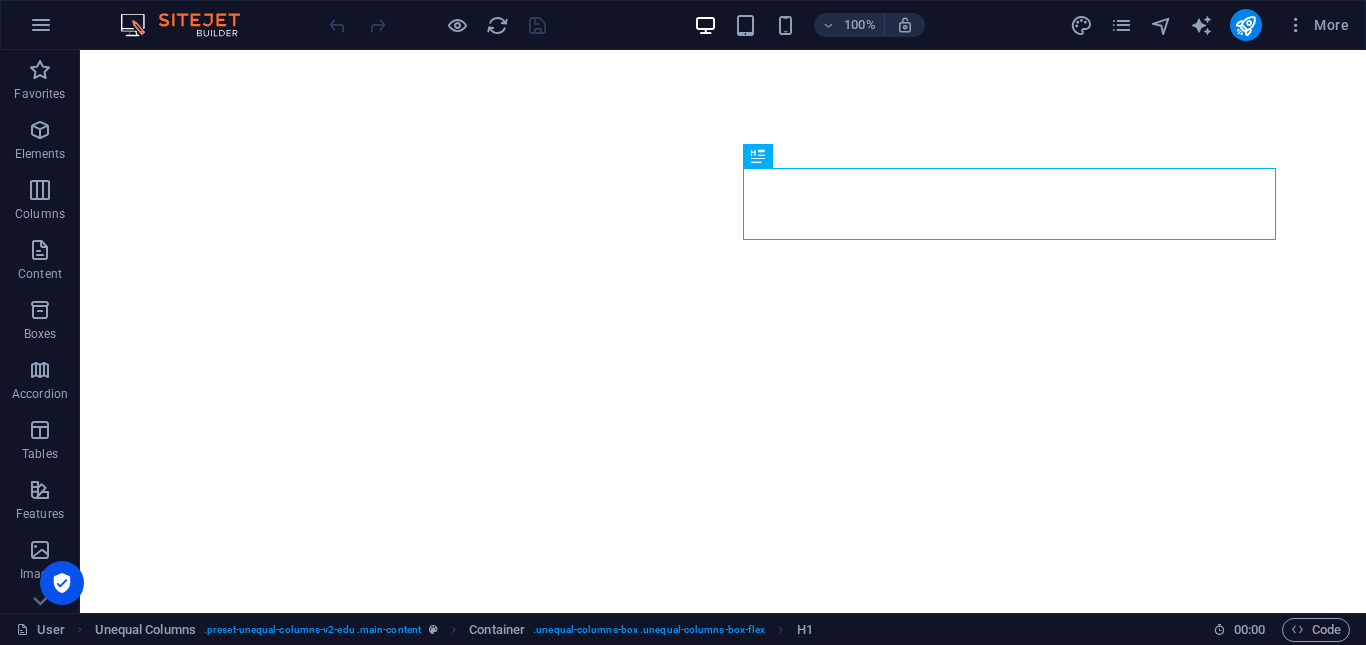 click on "More" at bounding box center (1213, 25) 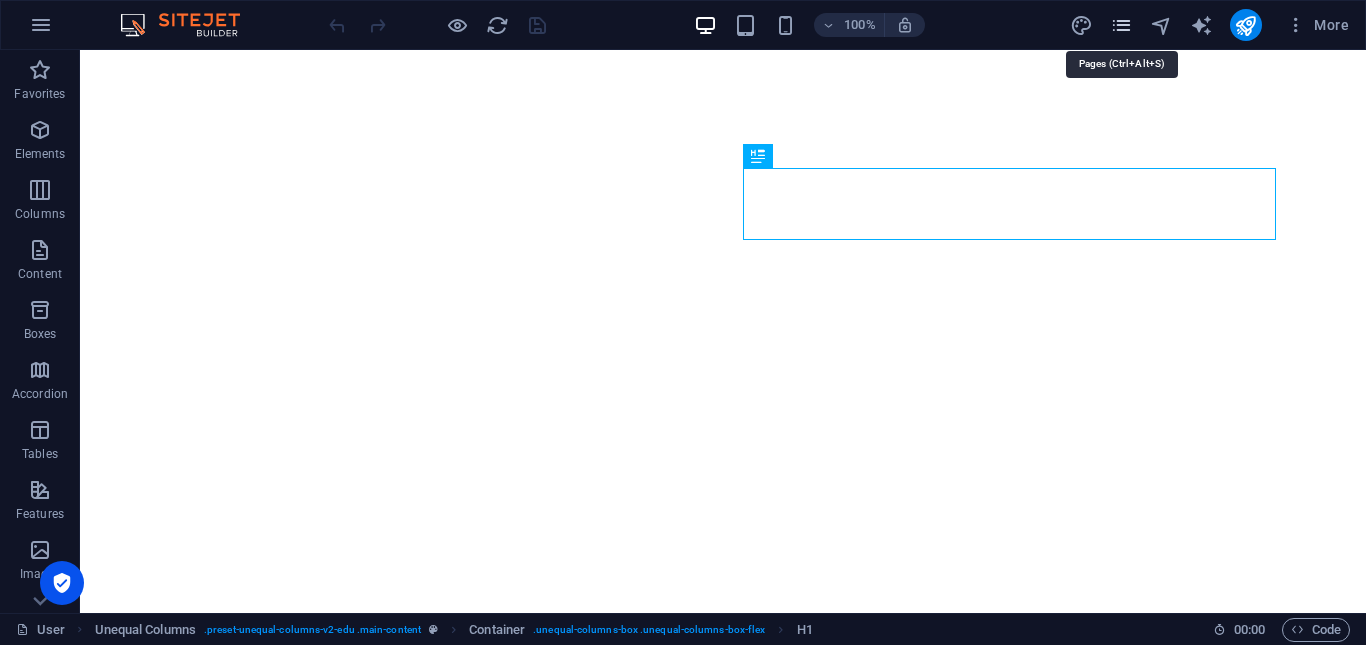 click at bounding box center (1121, 25) 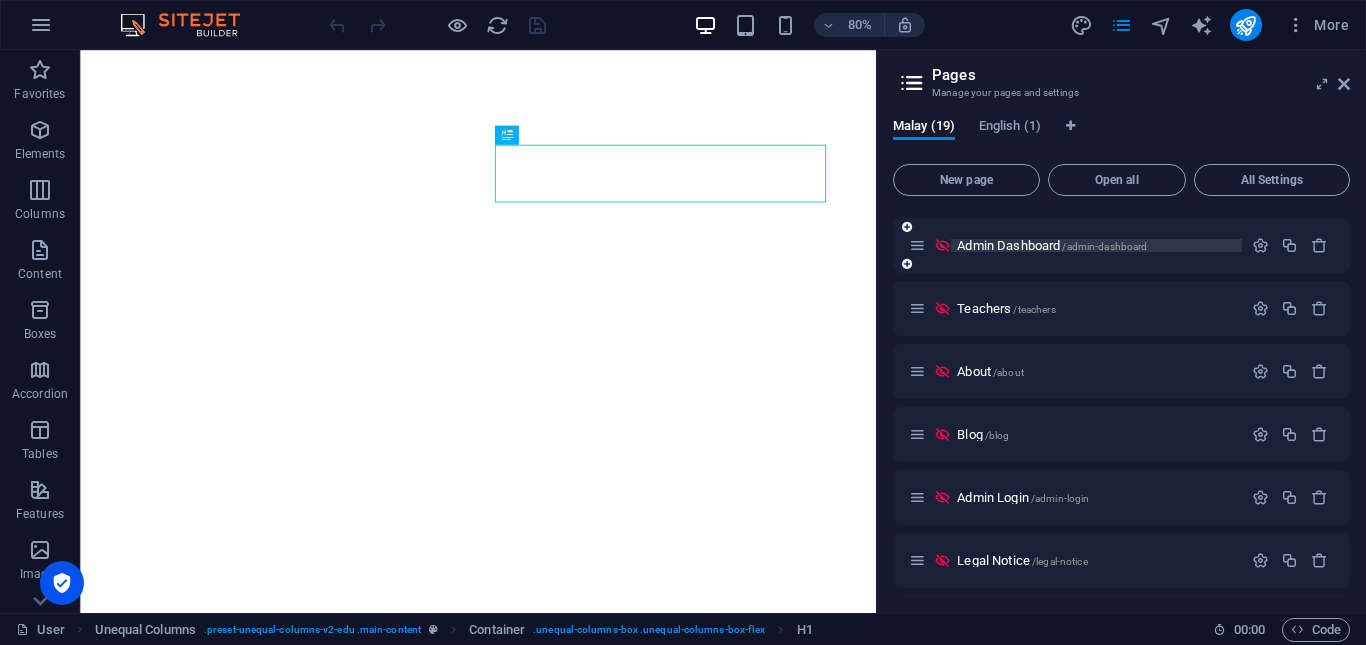 scroll, scrollTop: 0, scrollLeft: 0, axis: both 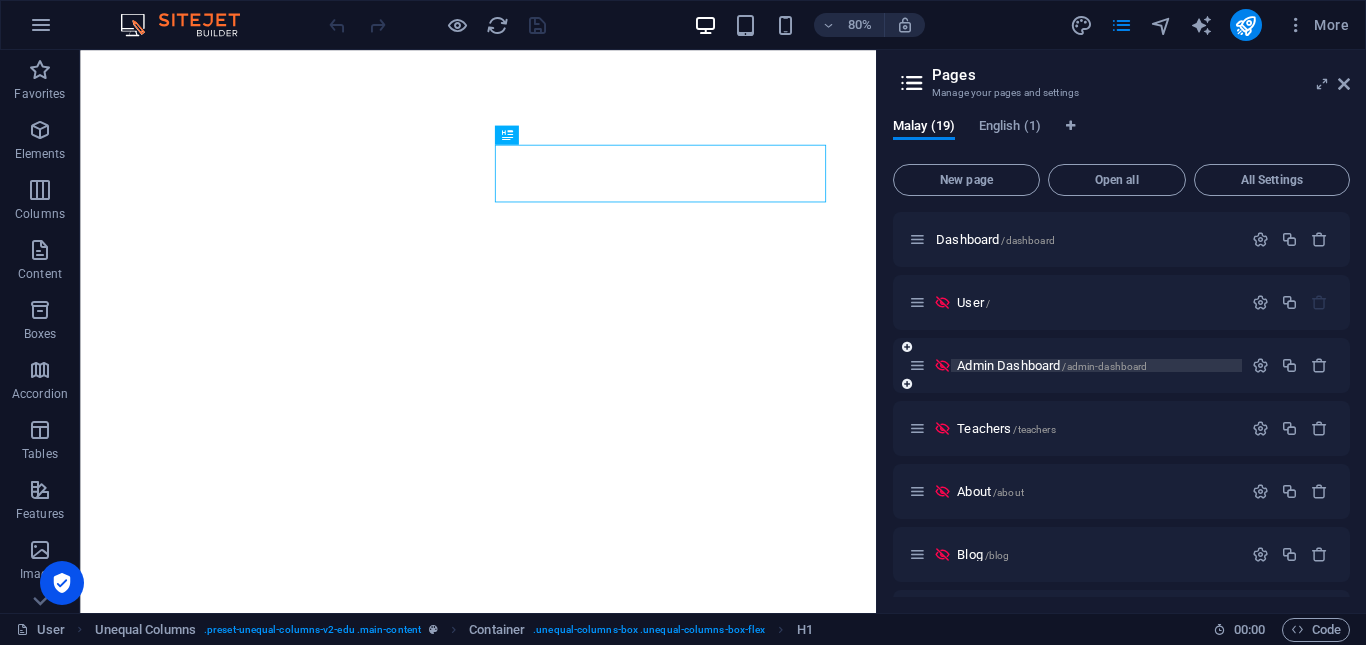 click on "Admin Dashboard /admin-dashboard" at bounding box center [1052, 365] 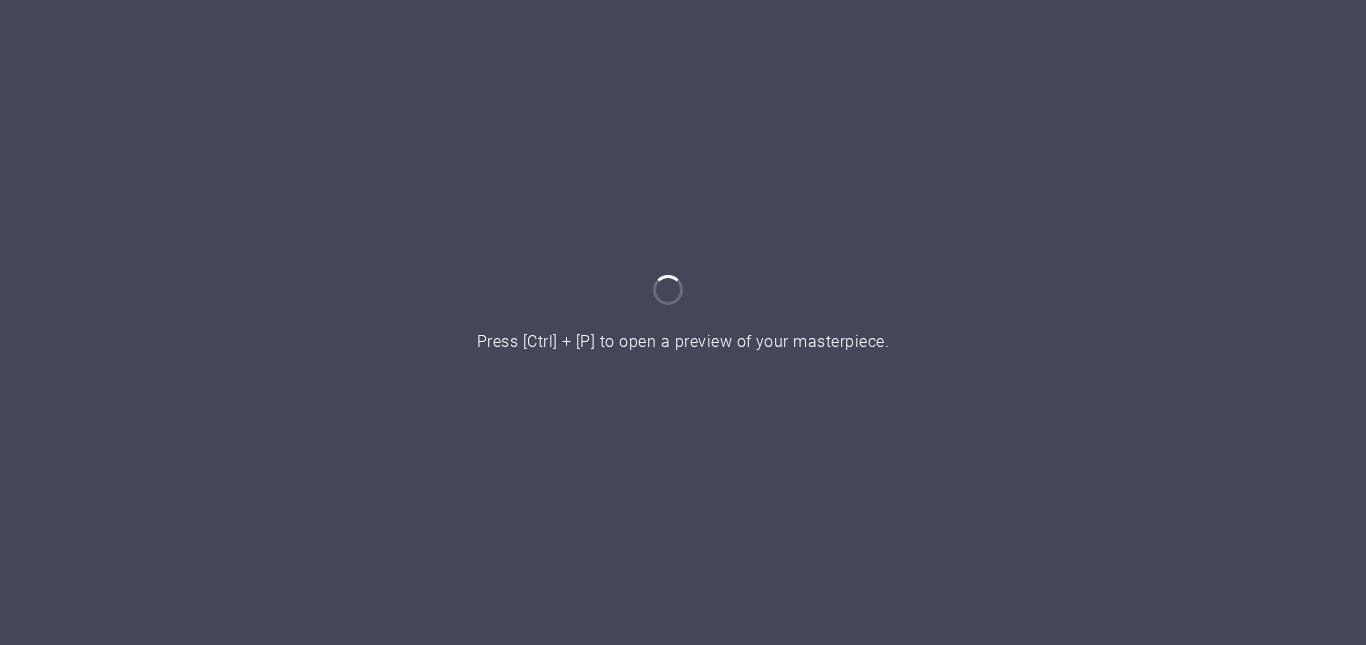 scroll, scrollTop: 0, scrollLeft: 0, axis: both 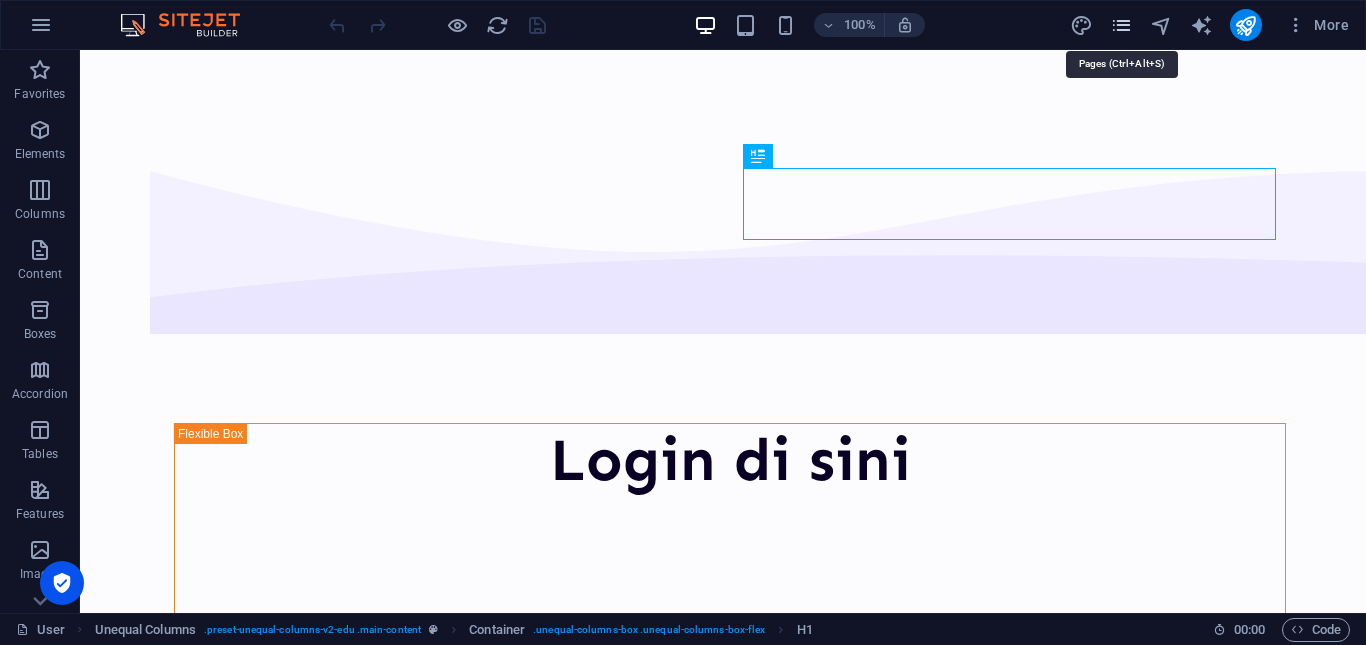 click at bounding box center [1121, 25] 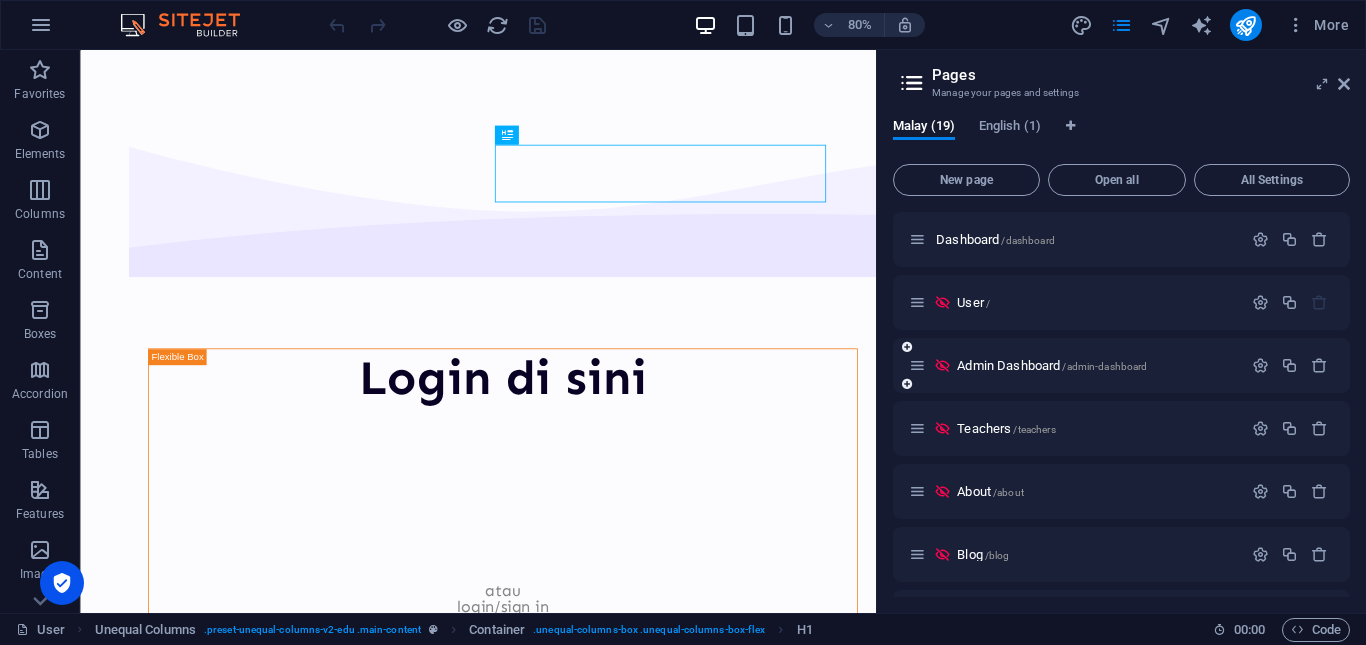 click on "Admin Dashboard /admin-dashboard" at bounding box center [1121, 365] 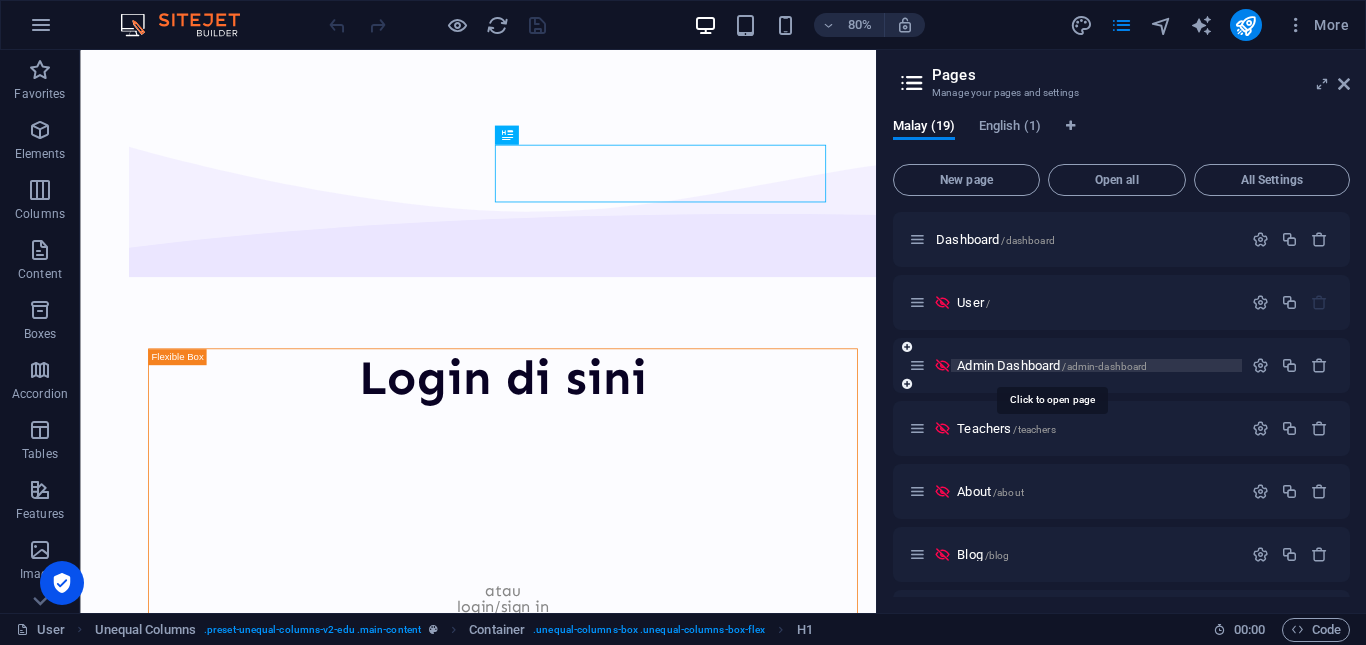click on "Admin Dashboard /admin-dashboard" at bounding box center [1052, 365] 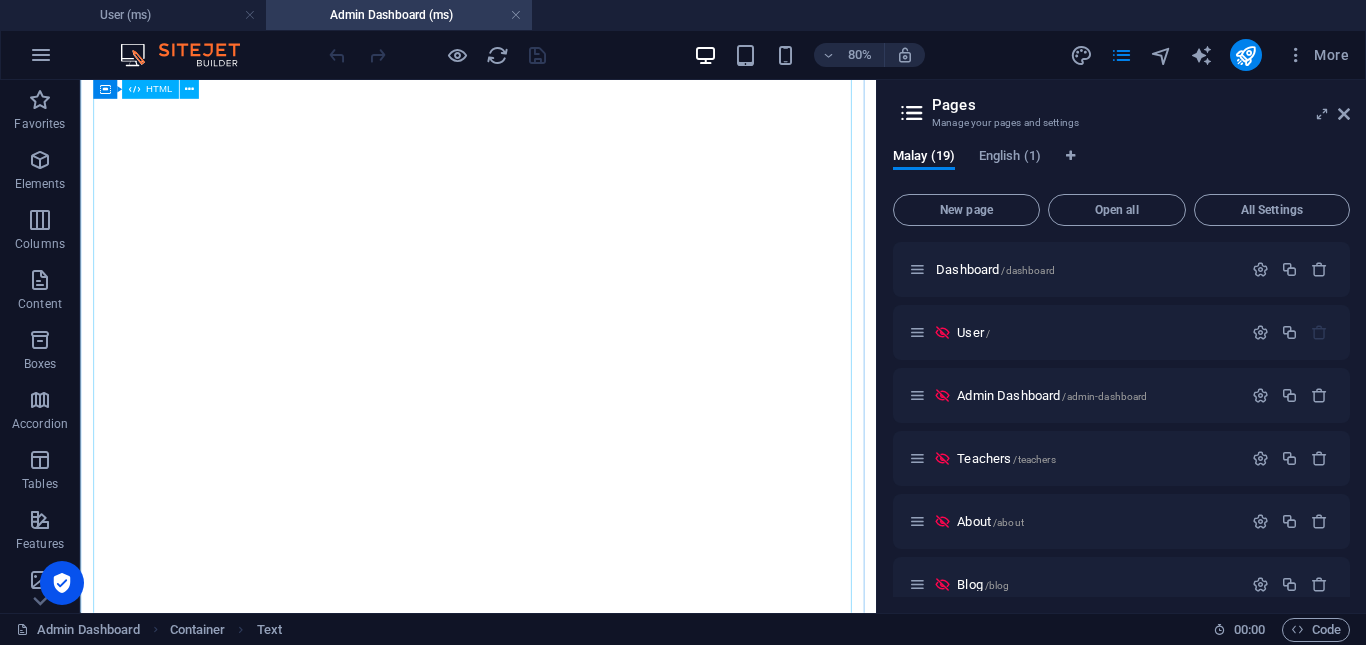 scroll, scrollTop: 800, scrollLeft: 0, axis: vertical 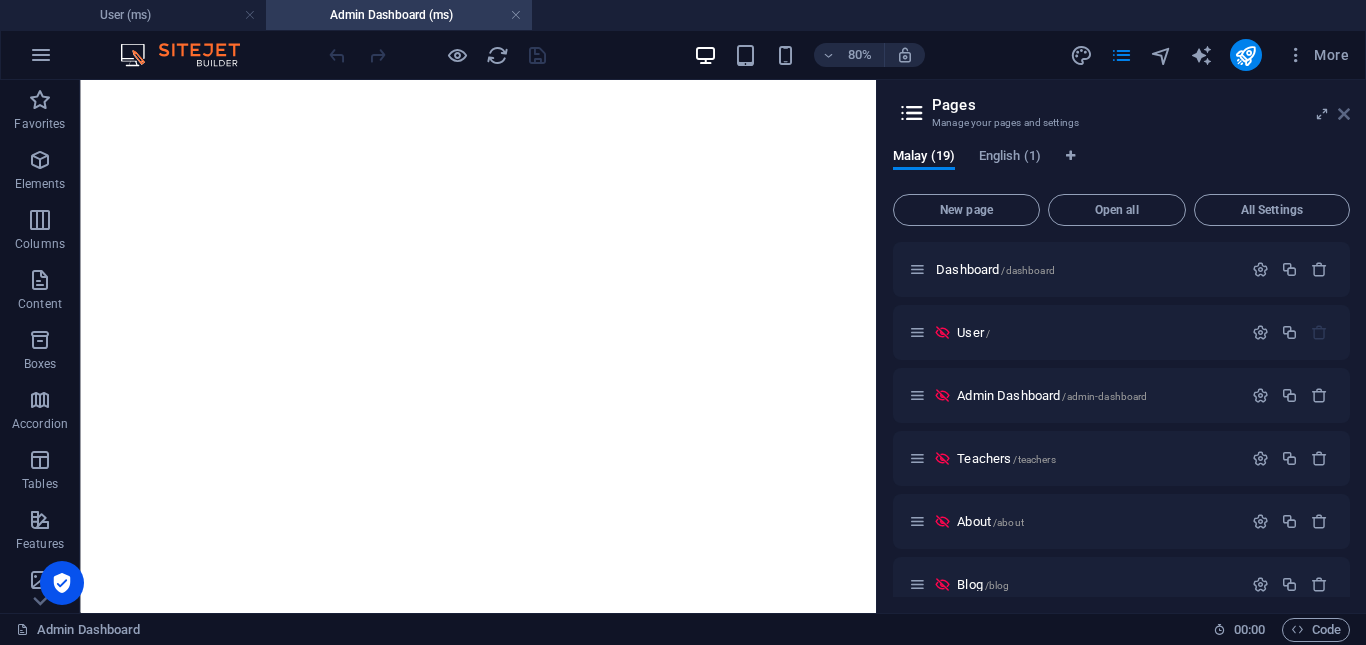 click at bounding box center (1344, 114) 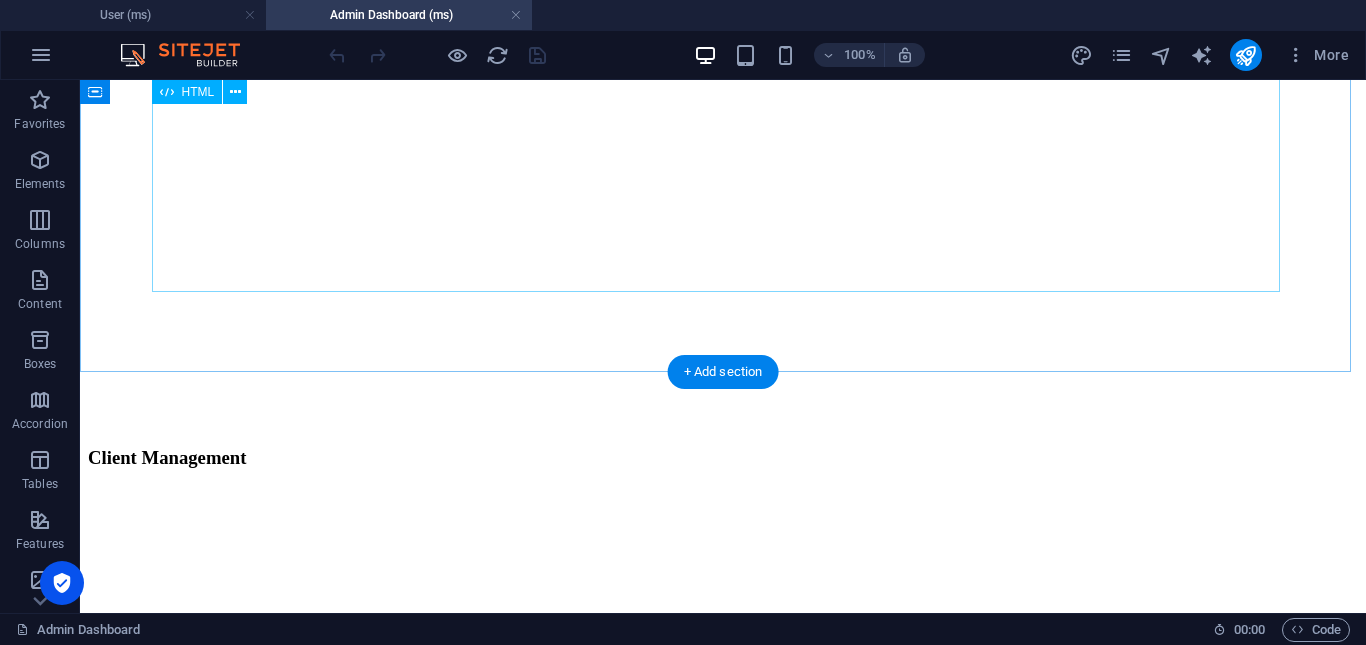 scroll, scrollTop: 4000, scrollLeft: 0, axis: vertical 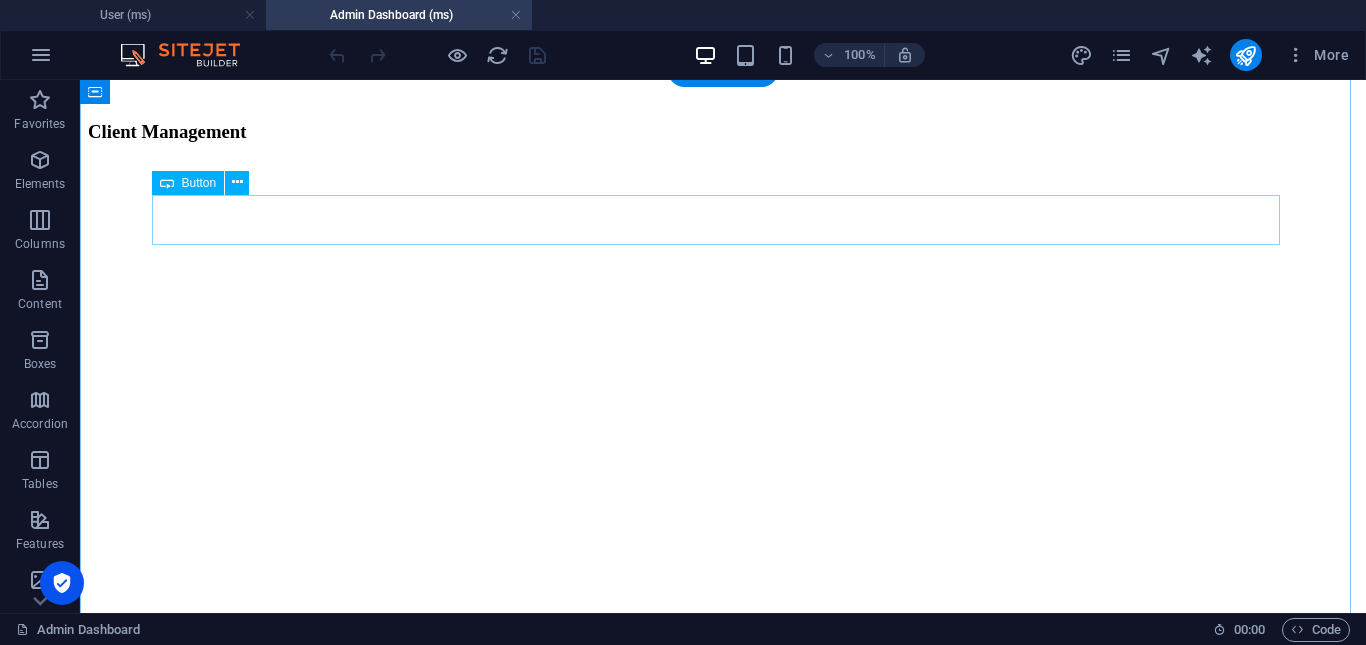 click on "Add client" at bounding box center (723, 1544) 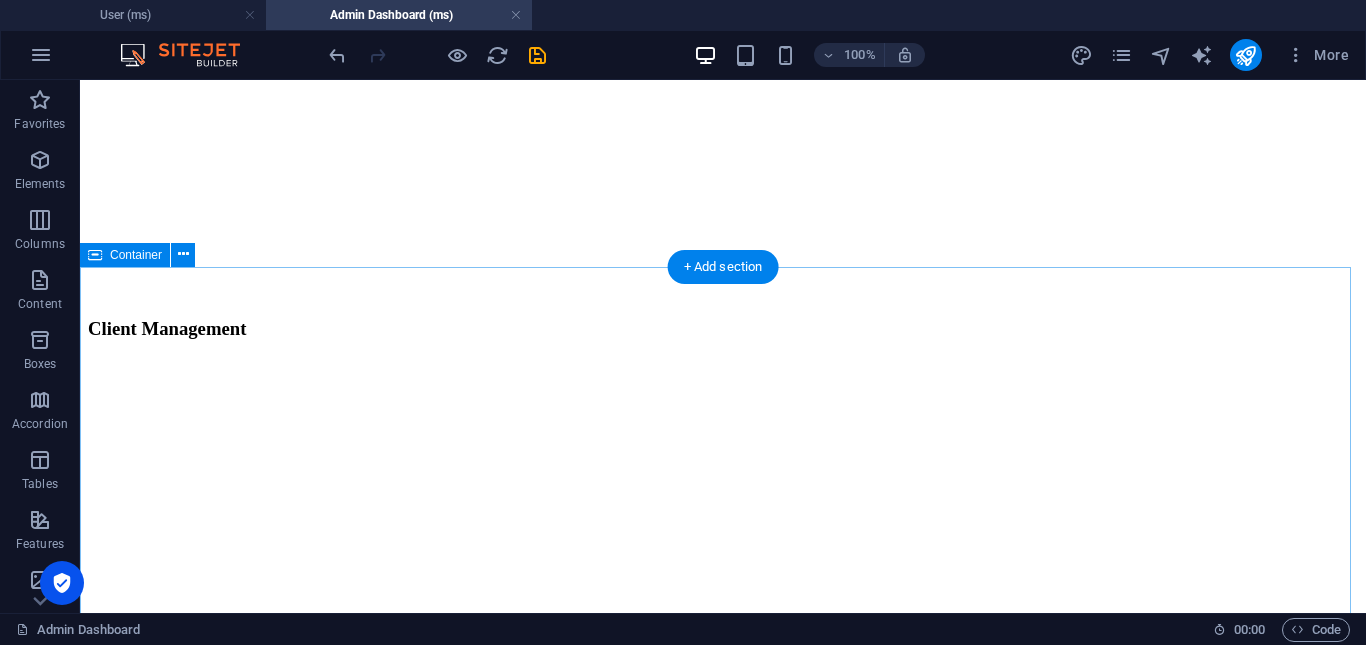 scroll, scrollTop: 4103, scrollLeft: 0, axis: vertical 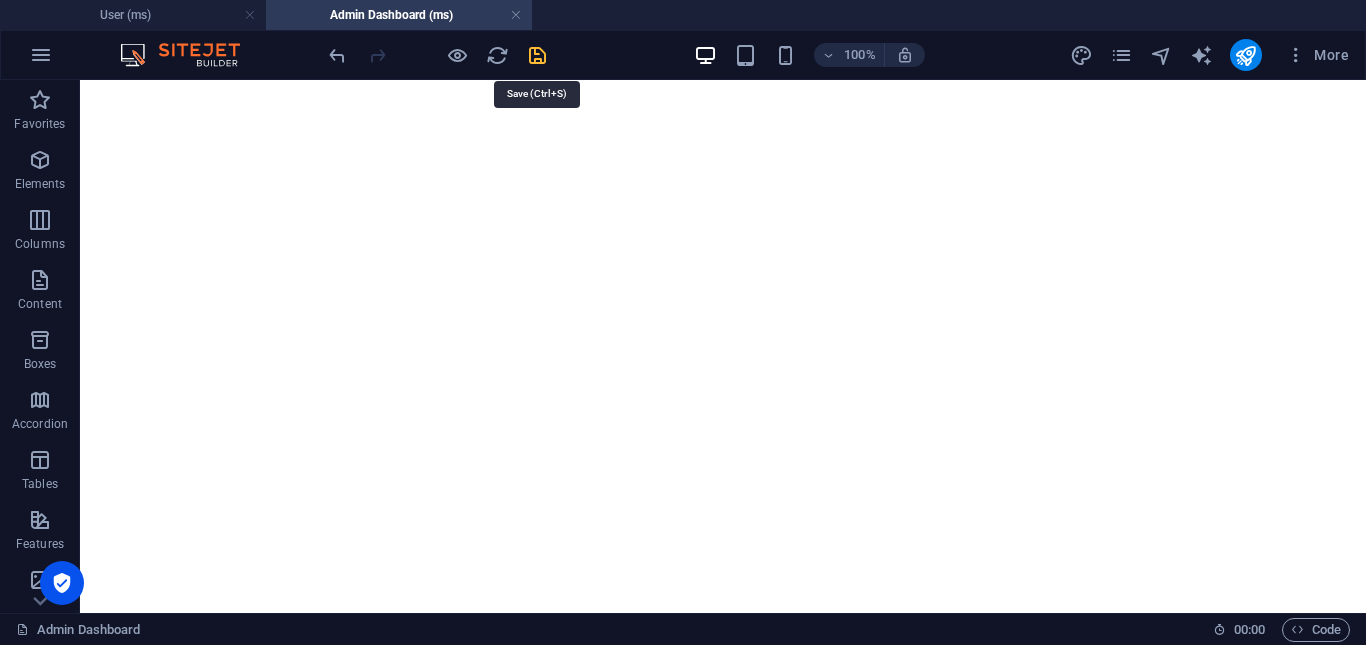 click at bounding box center [537, 55] 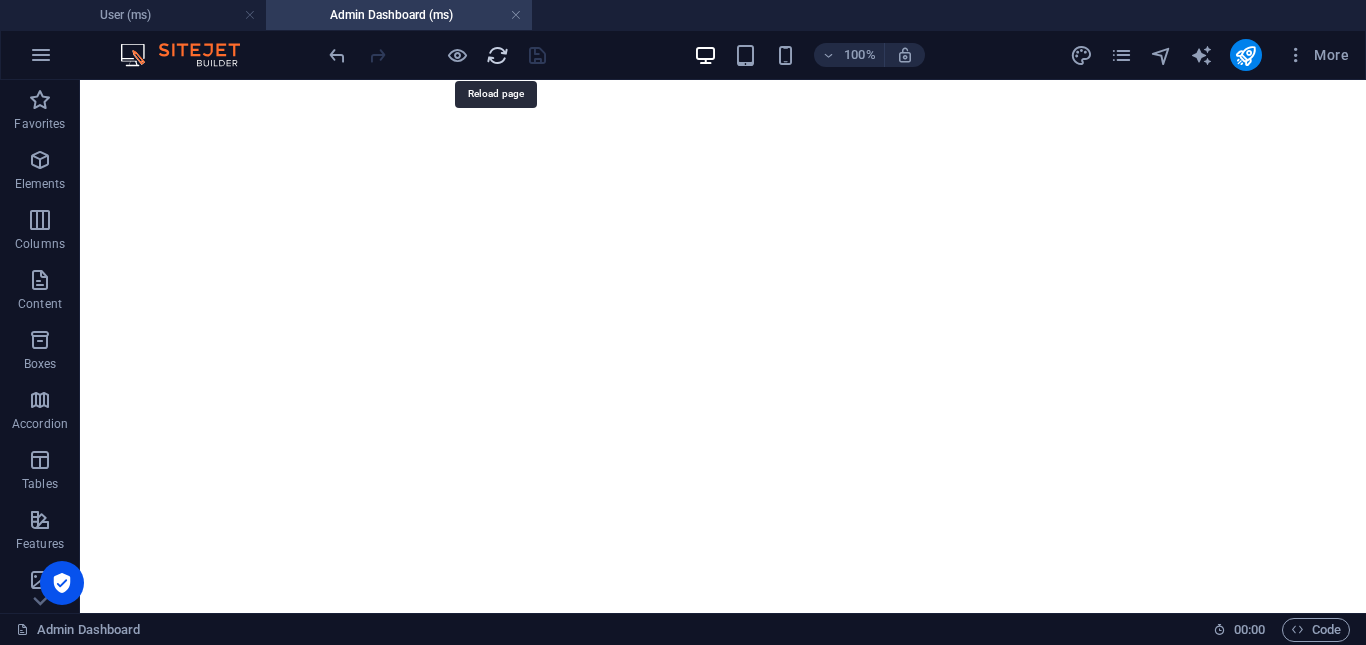 click at bounding box center (497, 55) 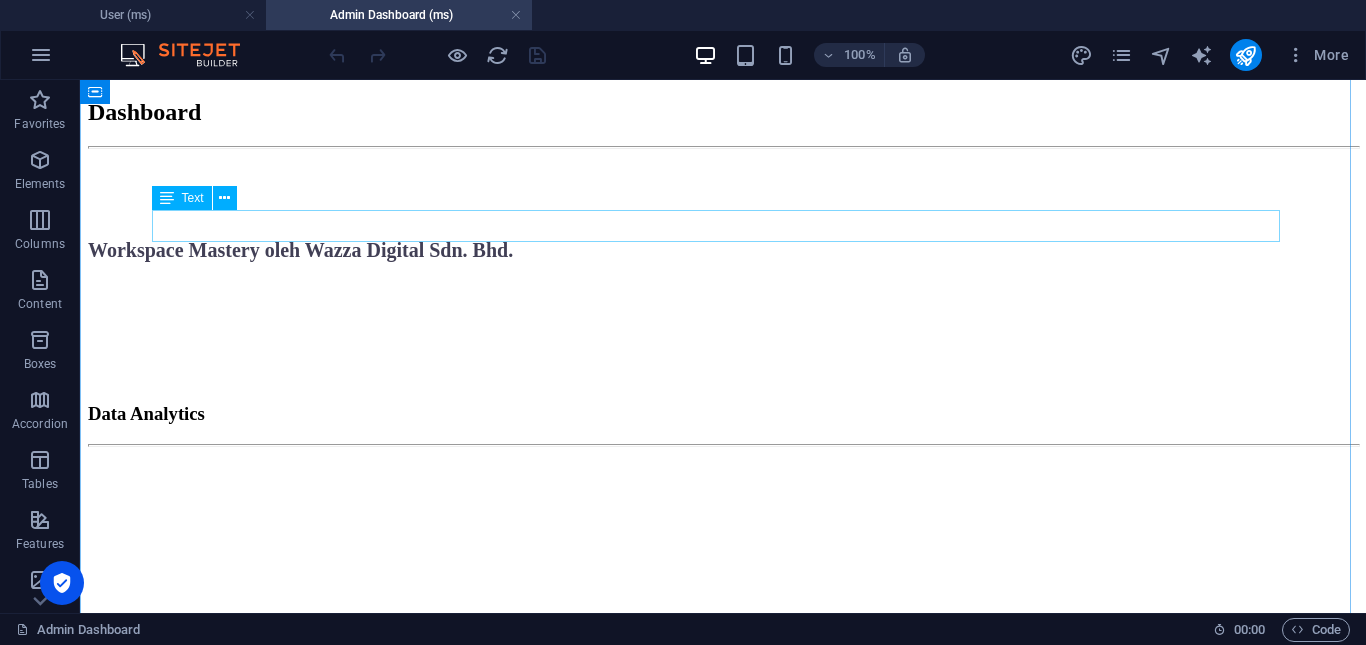 scroll, scrollTop: 100, scrollLeft: 0, axis: vertical 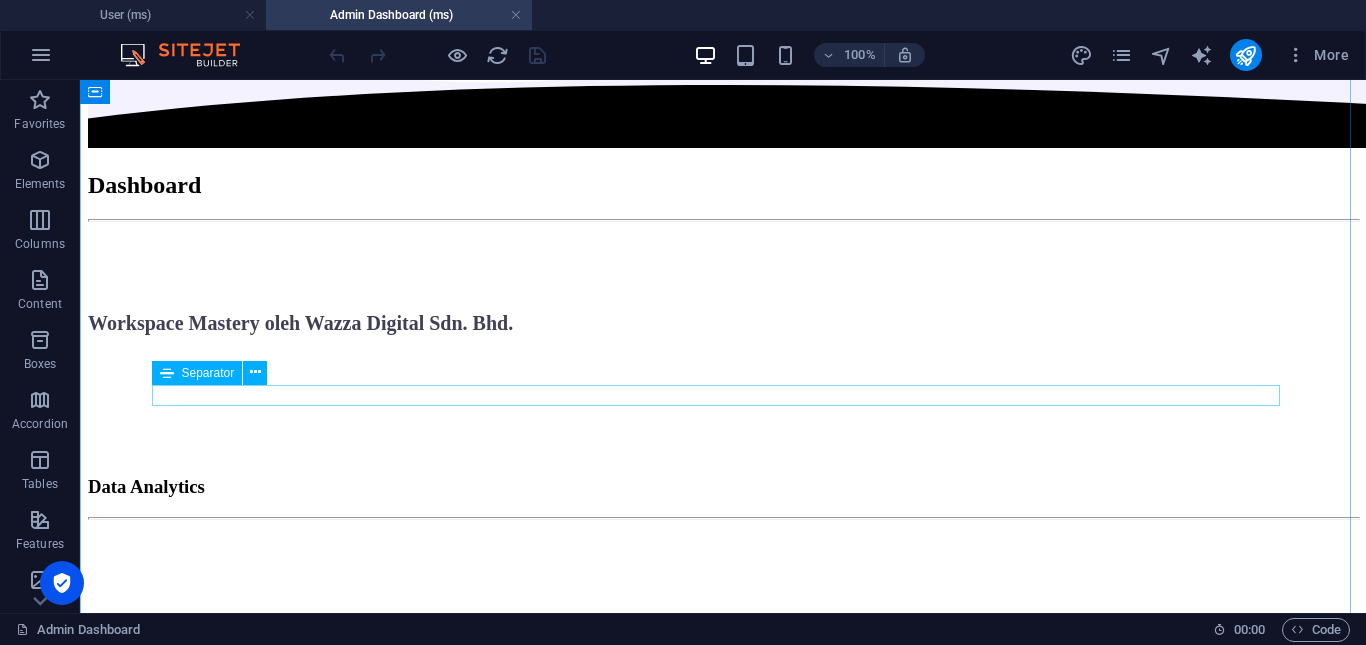 click at bounding box center (723, 518) 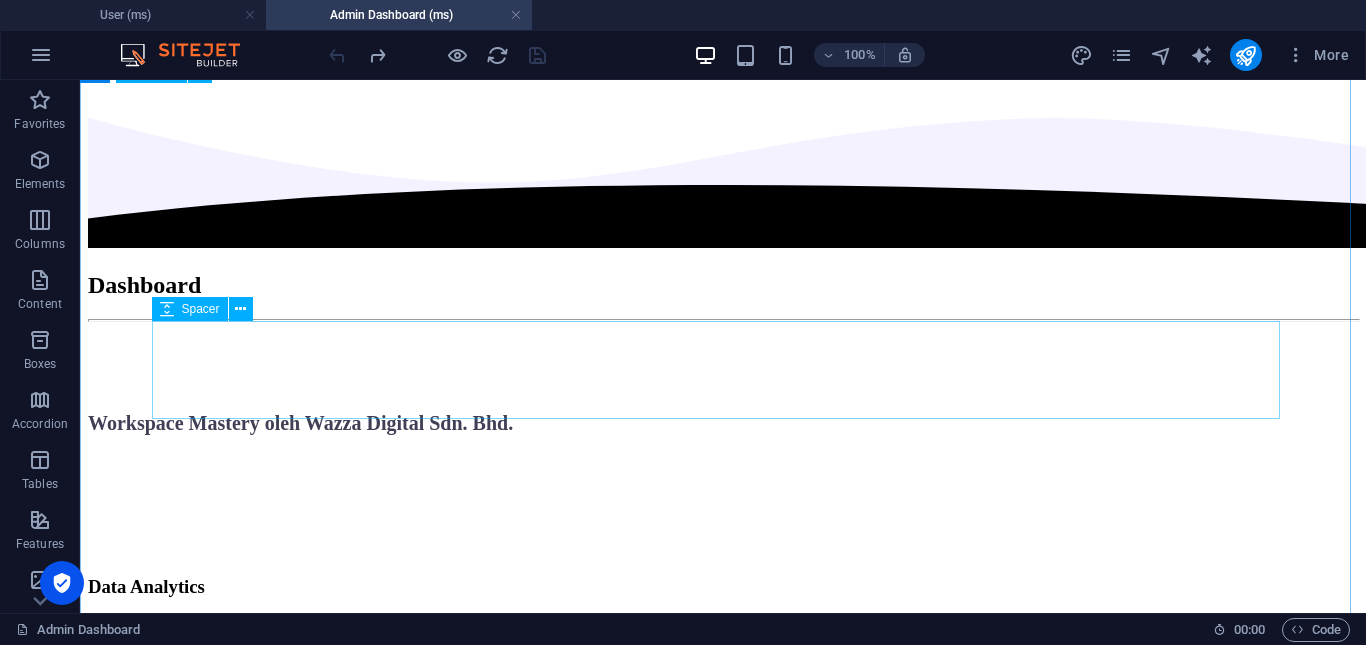 scroll, scrollTop: 300, scrollLeft: 0, axis: vertical 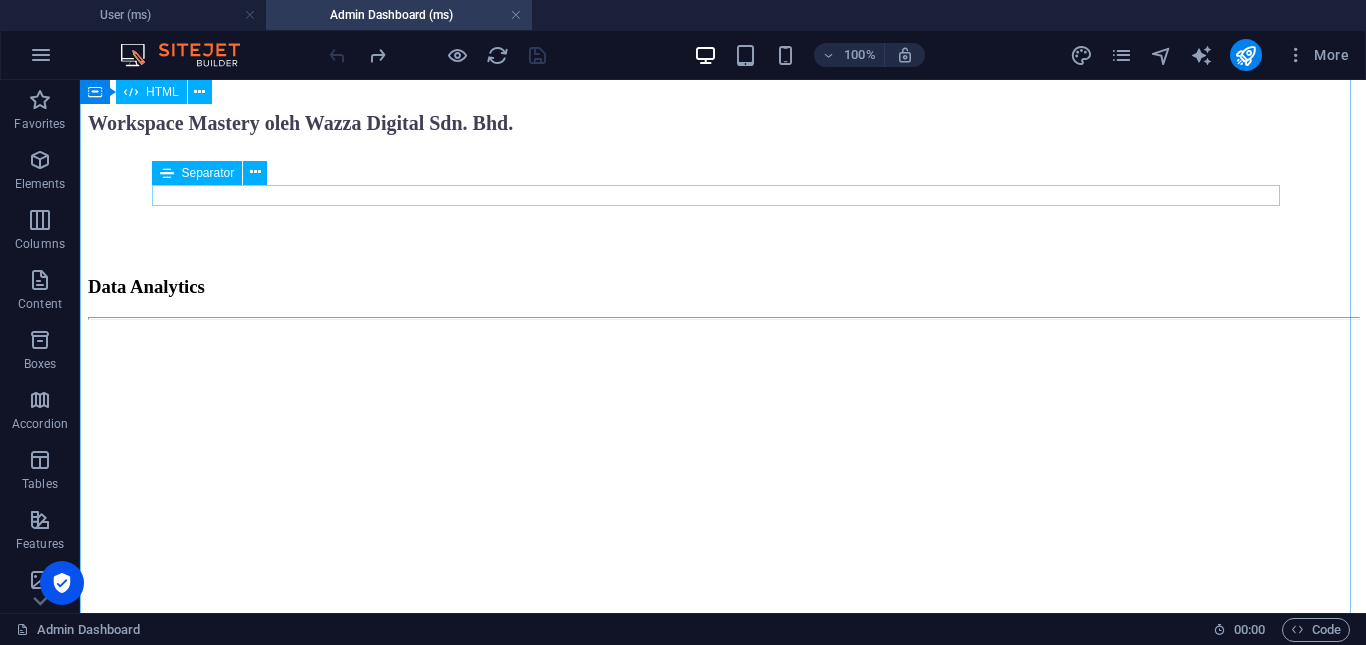 click at bounding box center (723, 318) 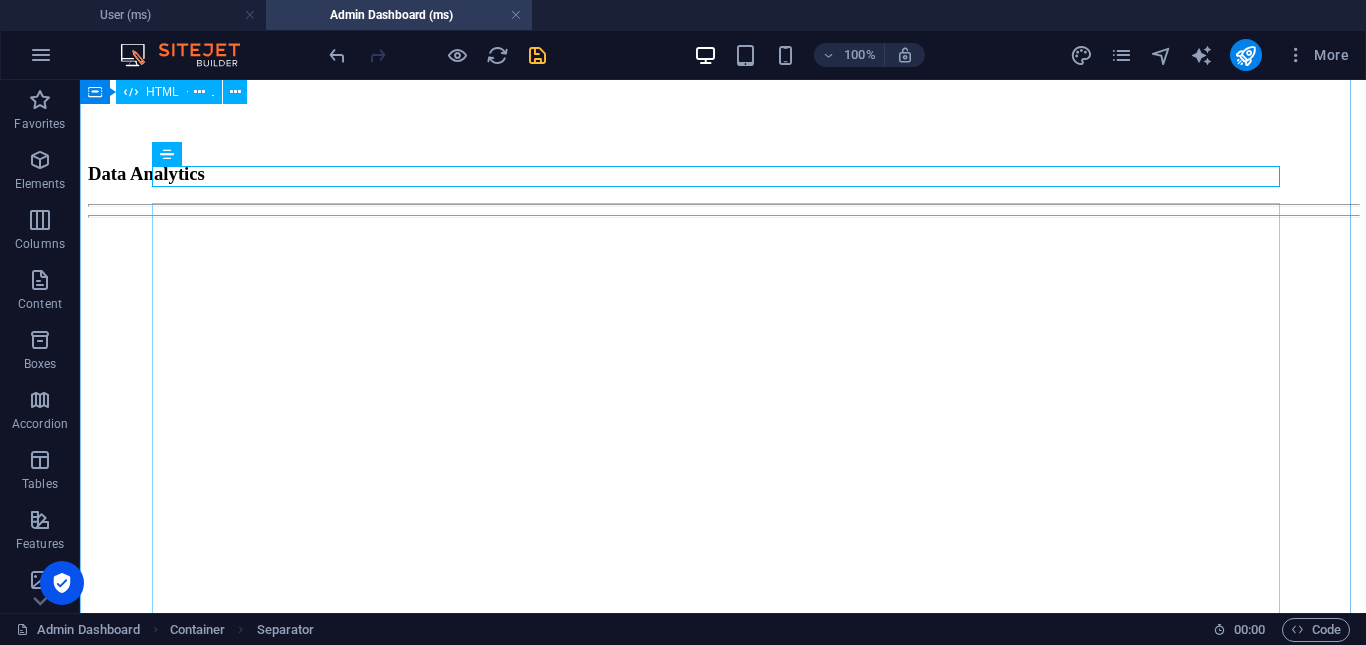 scroll, scrollTop: 300, scrollLeft: 0, axis: vertical 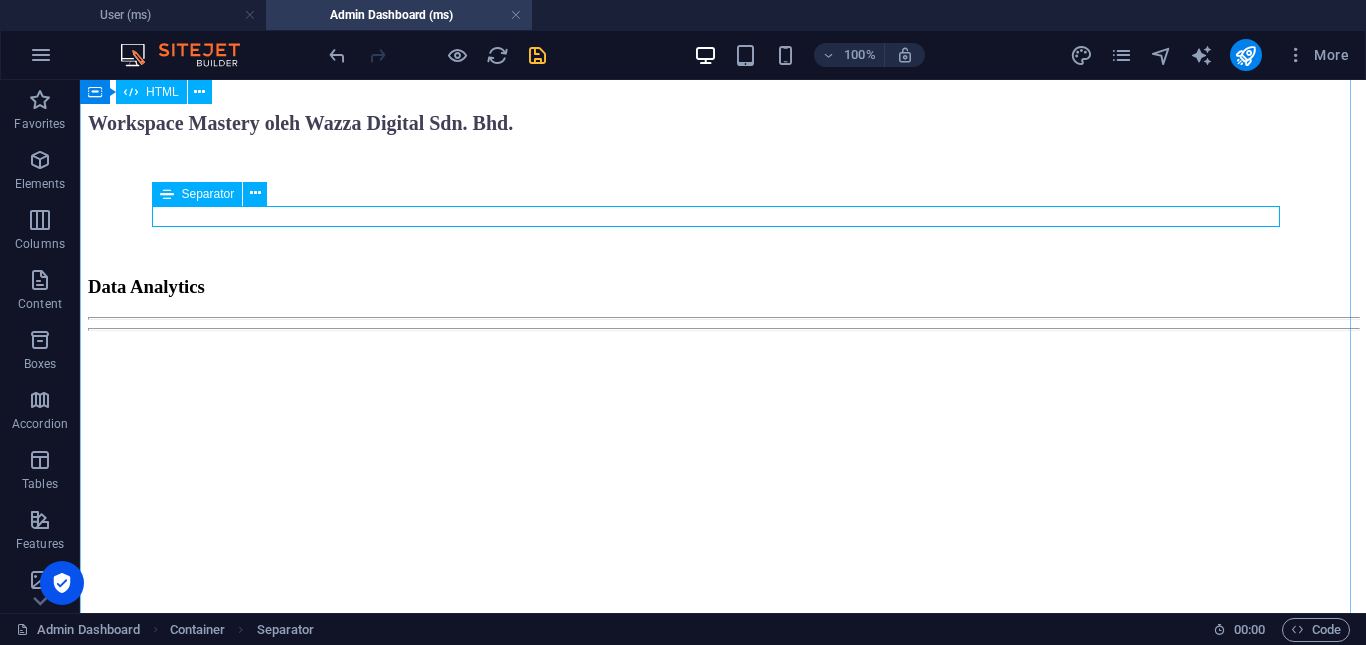 drag, startPoint x: 506, startPoint y: 224, endPoint x: 474, endPoint y: 219, distance: 32.38827 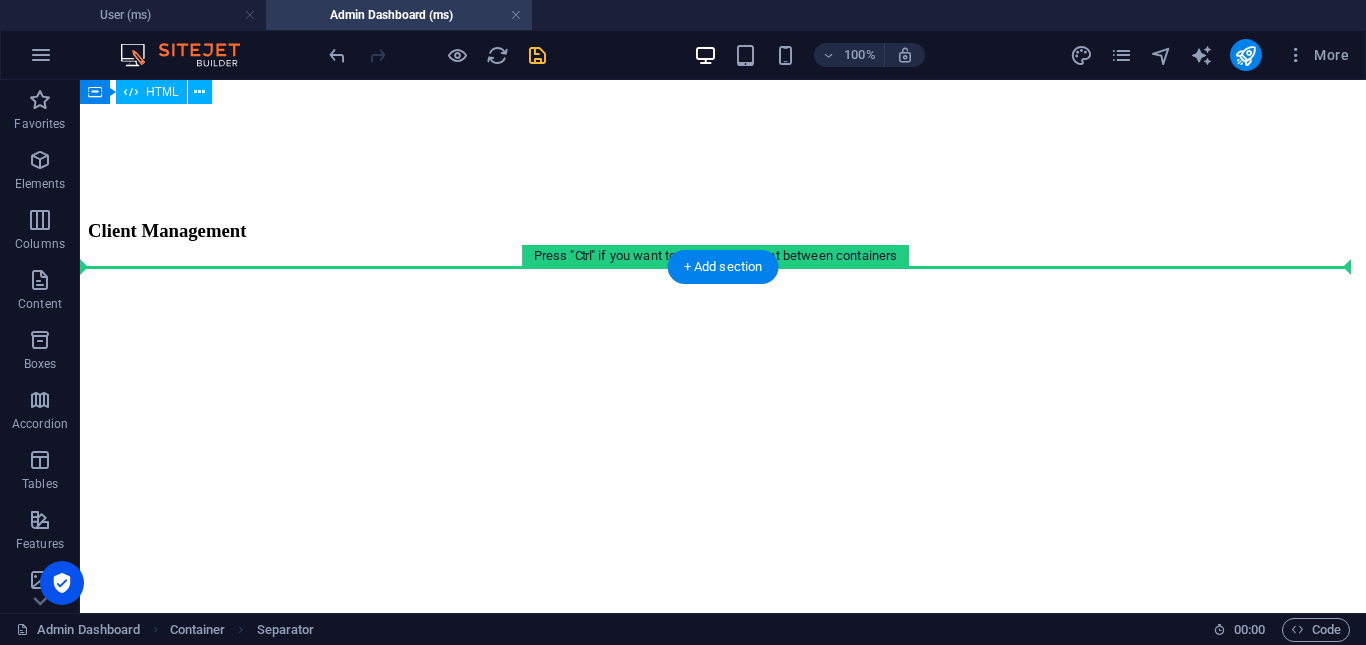 scroll, scrollTop: 3800, scrollLeft: 0, axis: vertical 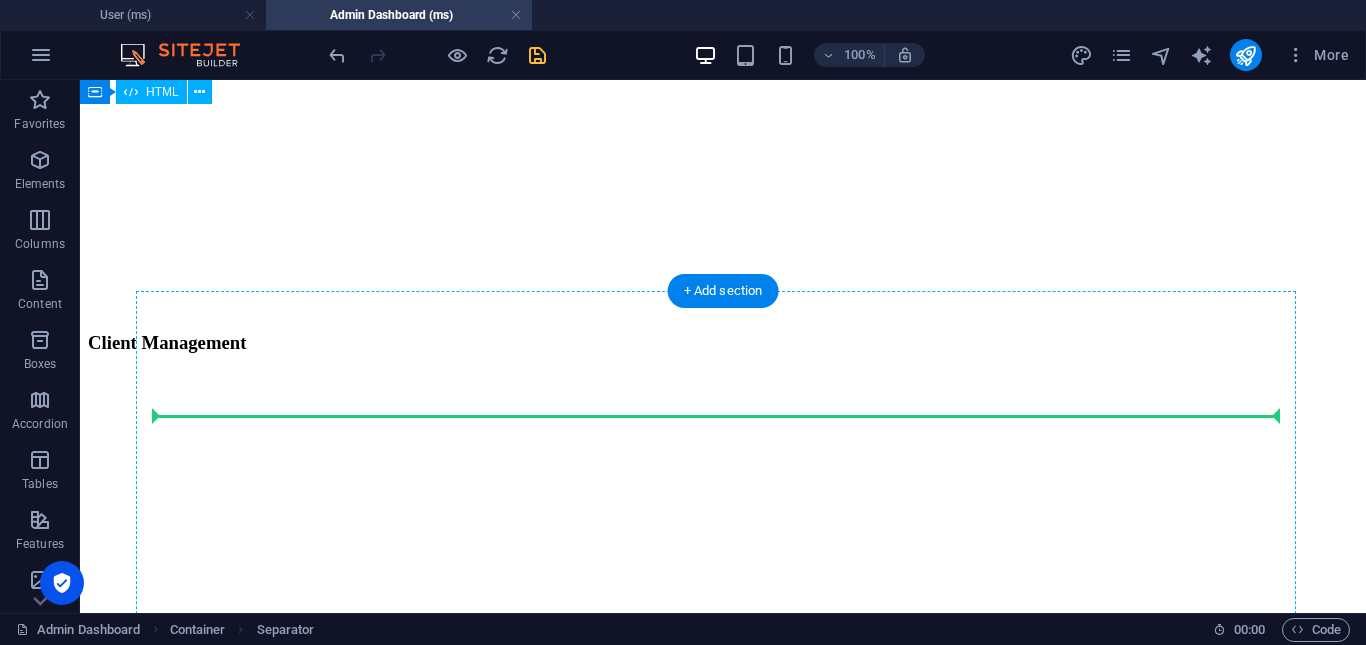 drag, startPoint x: 252, startPoint y: 273, endPoint x: 189, endPoint y: 398, distance: 139.97858 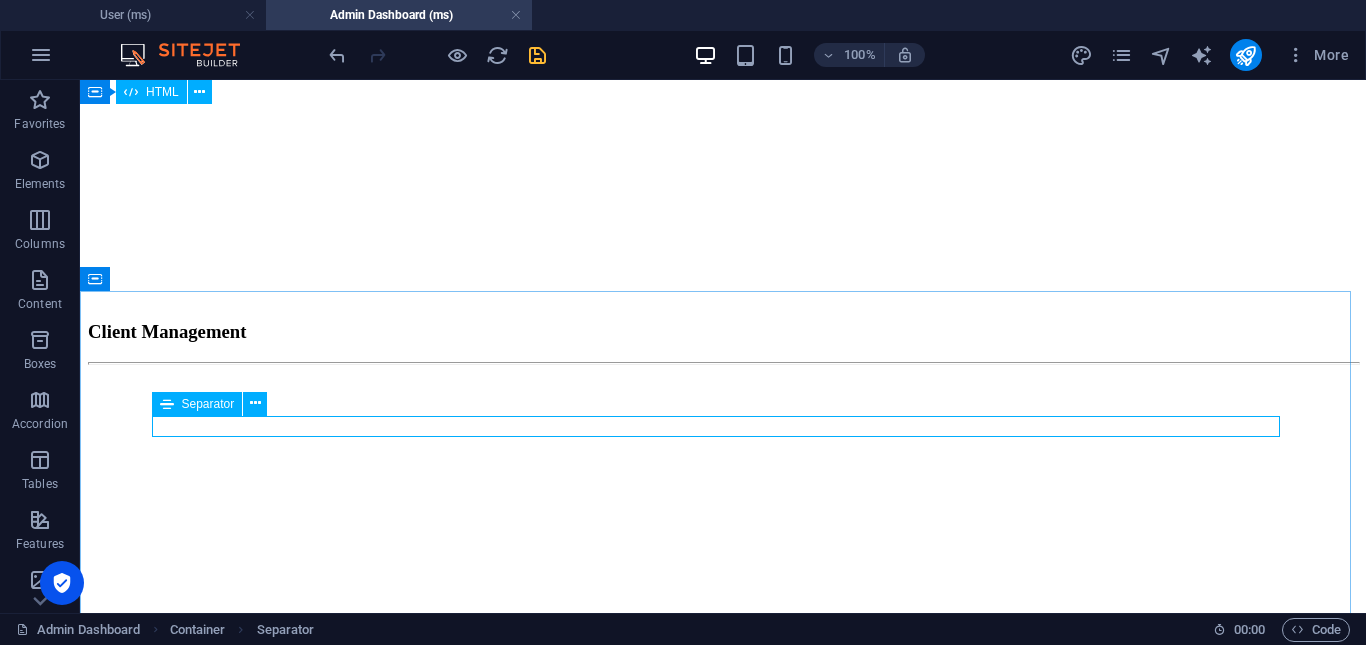 scroll, scrollTop: 3779, scrollLeft: 0, axis: vertical 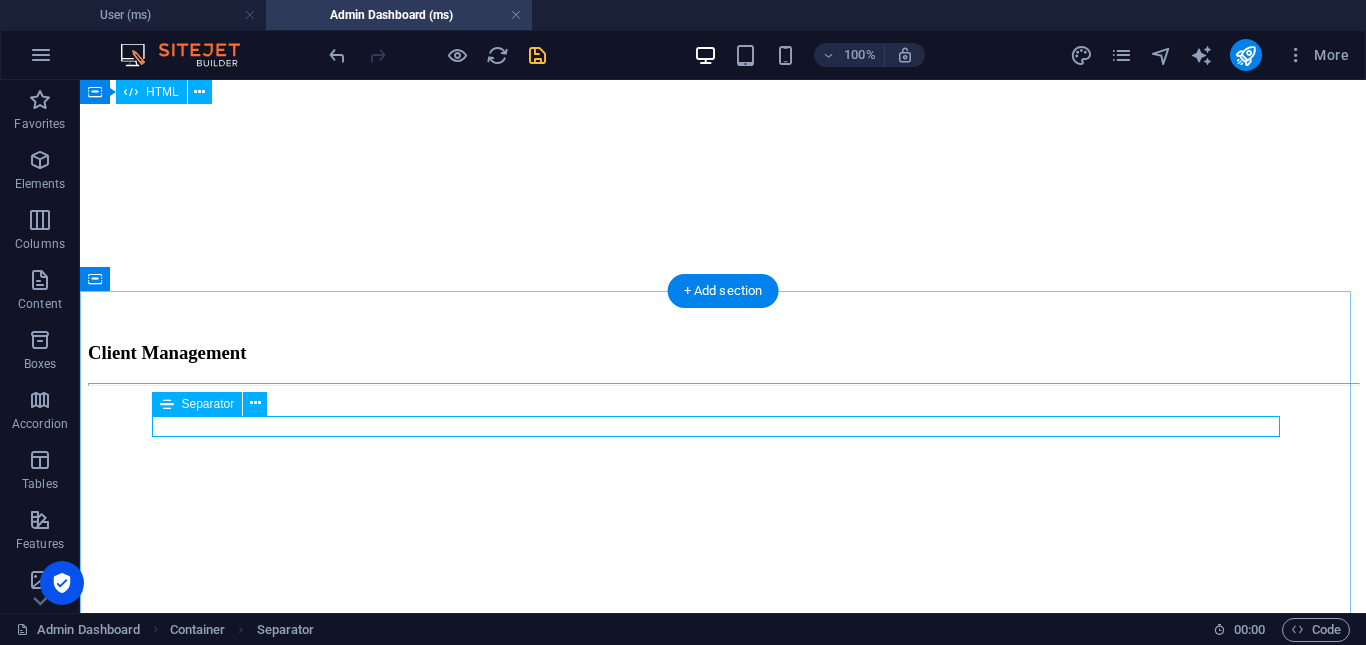click at bounding box center [723, 384] 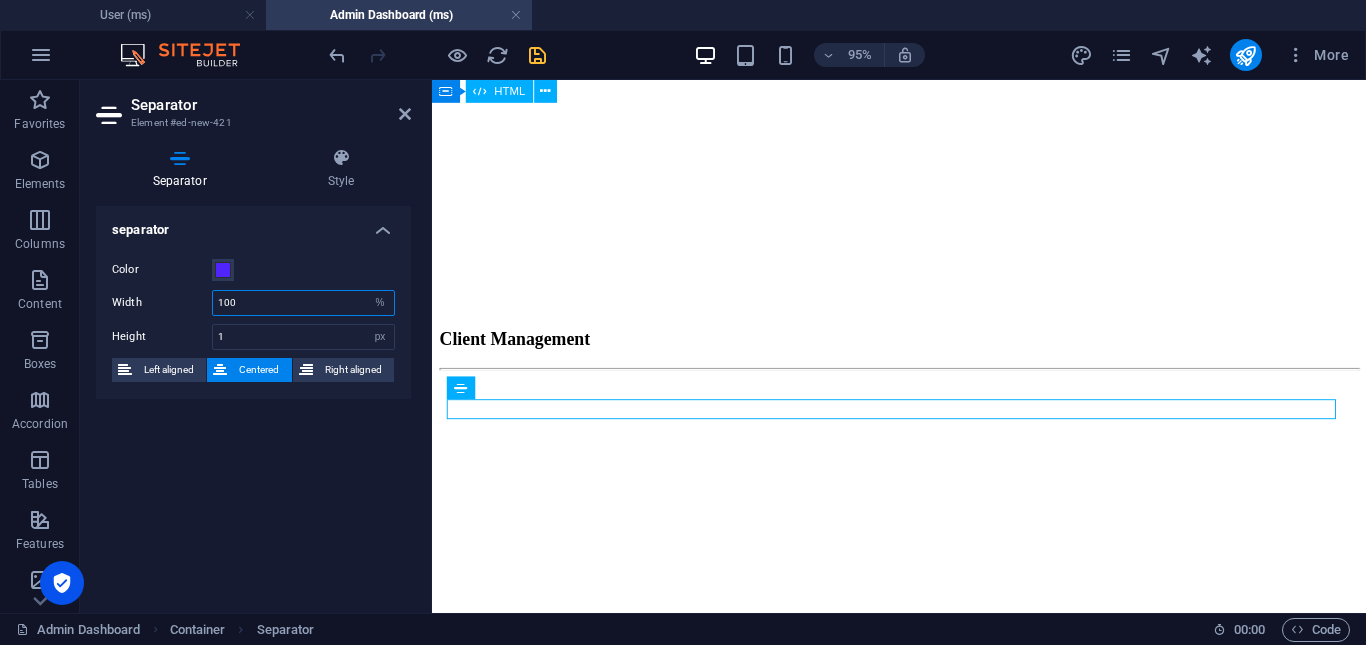 click on "100" at bounding box center [303, 303] 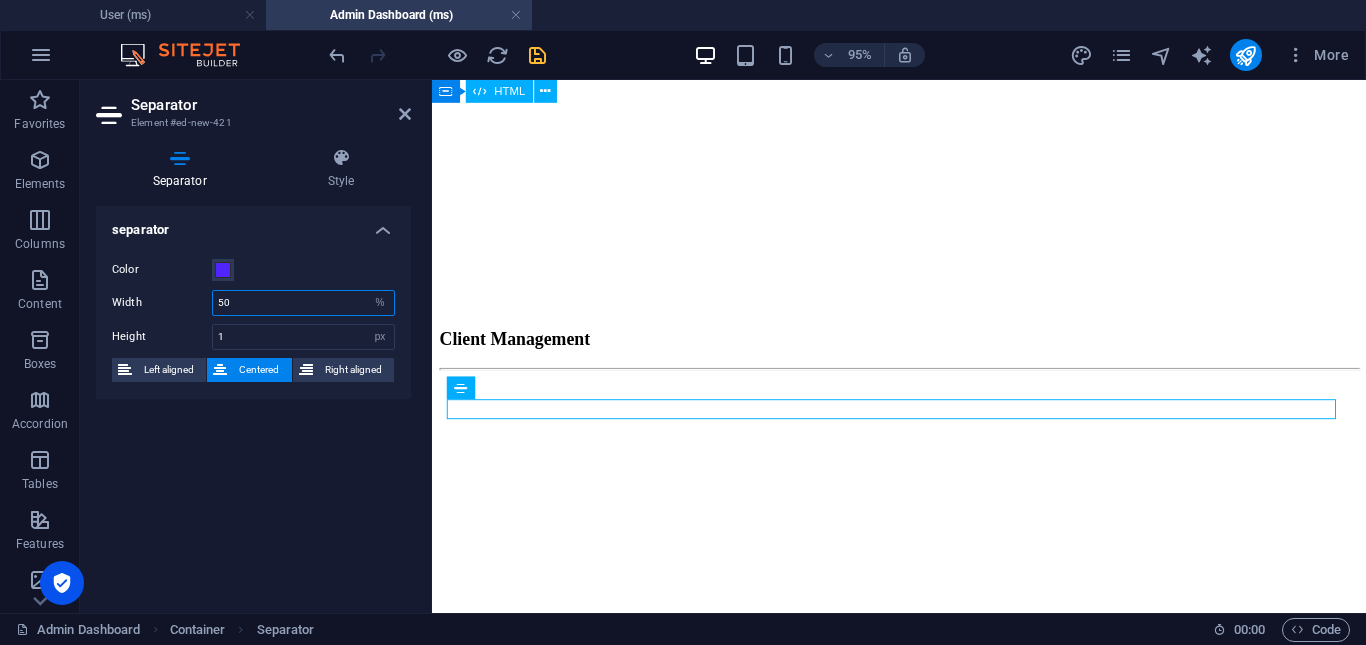 type on "50" 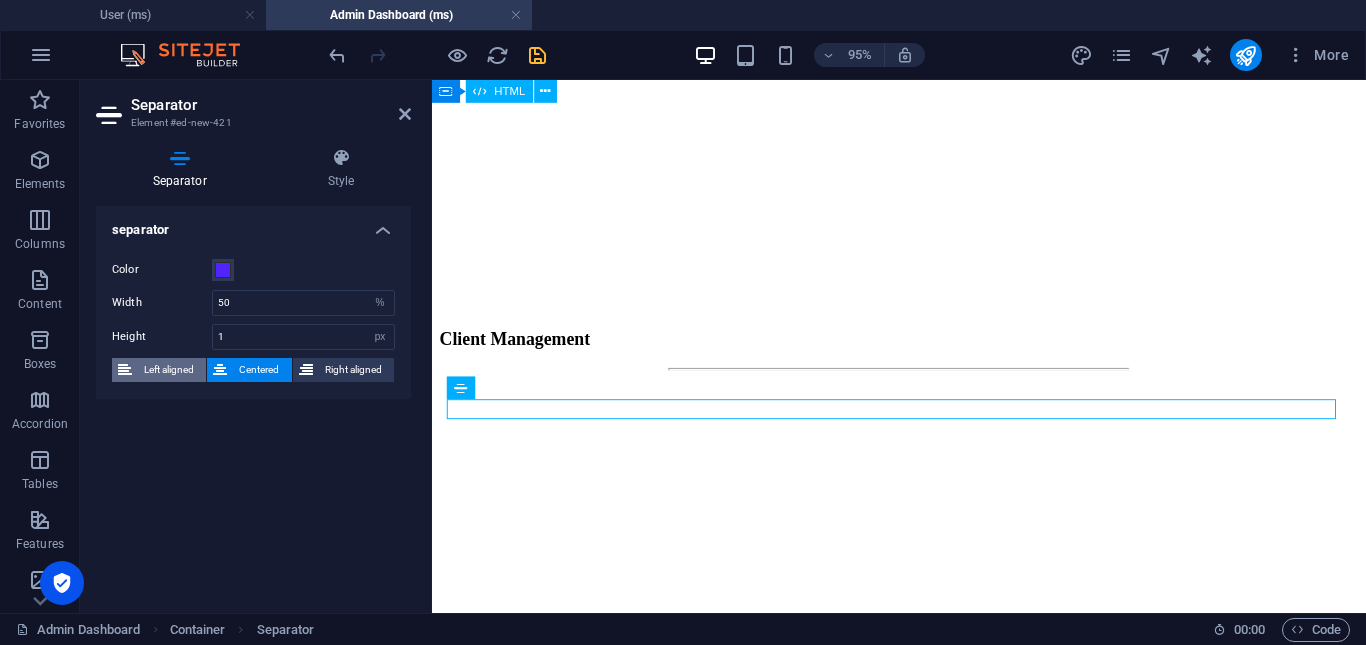 click on "Left aligned" at bounding box center [169, 370] 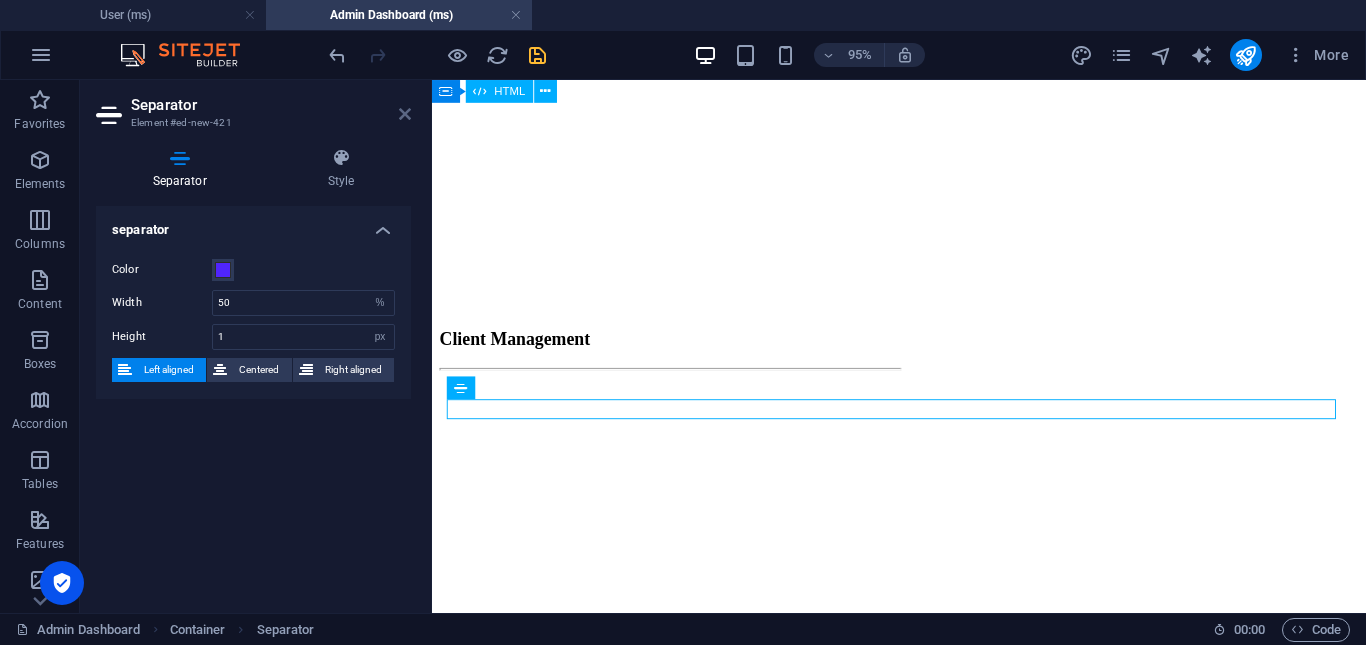 drag, startPoint x: 399, startPoint y: 113, endPoint x: 342, endPoint y: 124, distance: 58.0517 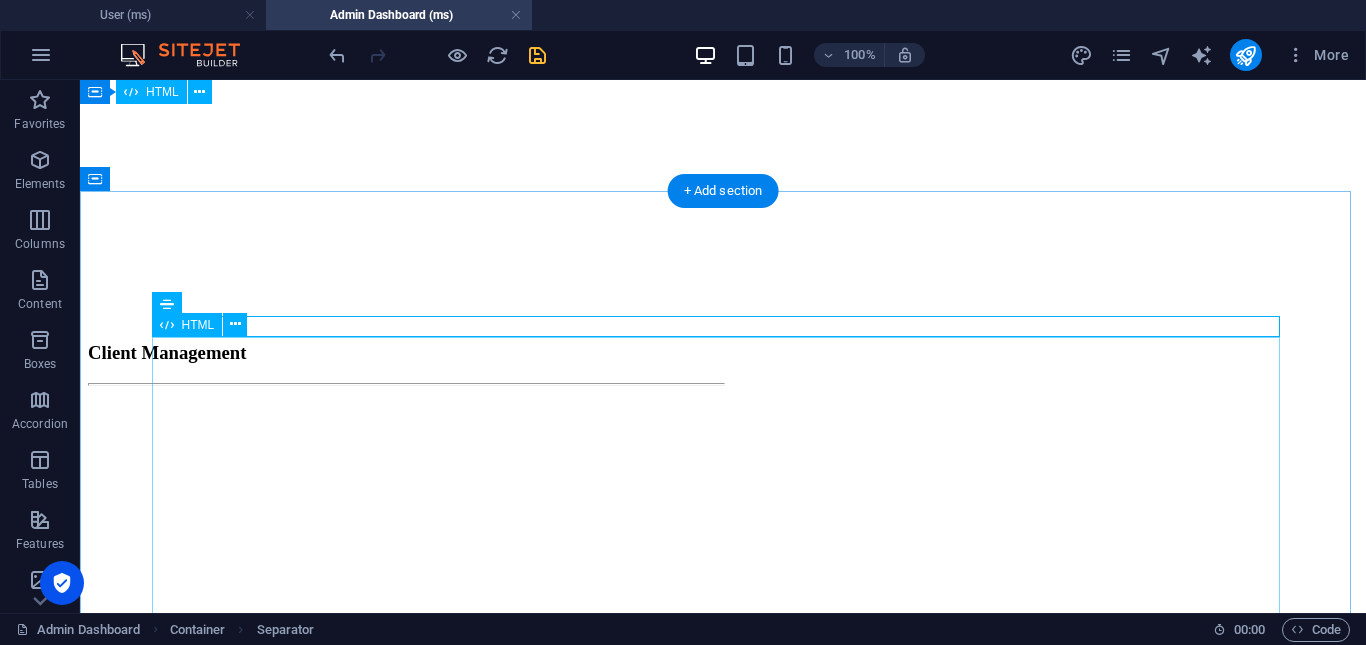 scroll, scrollTop: 3879, scrollLeft: 0, axis: vertical 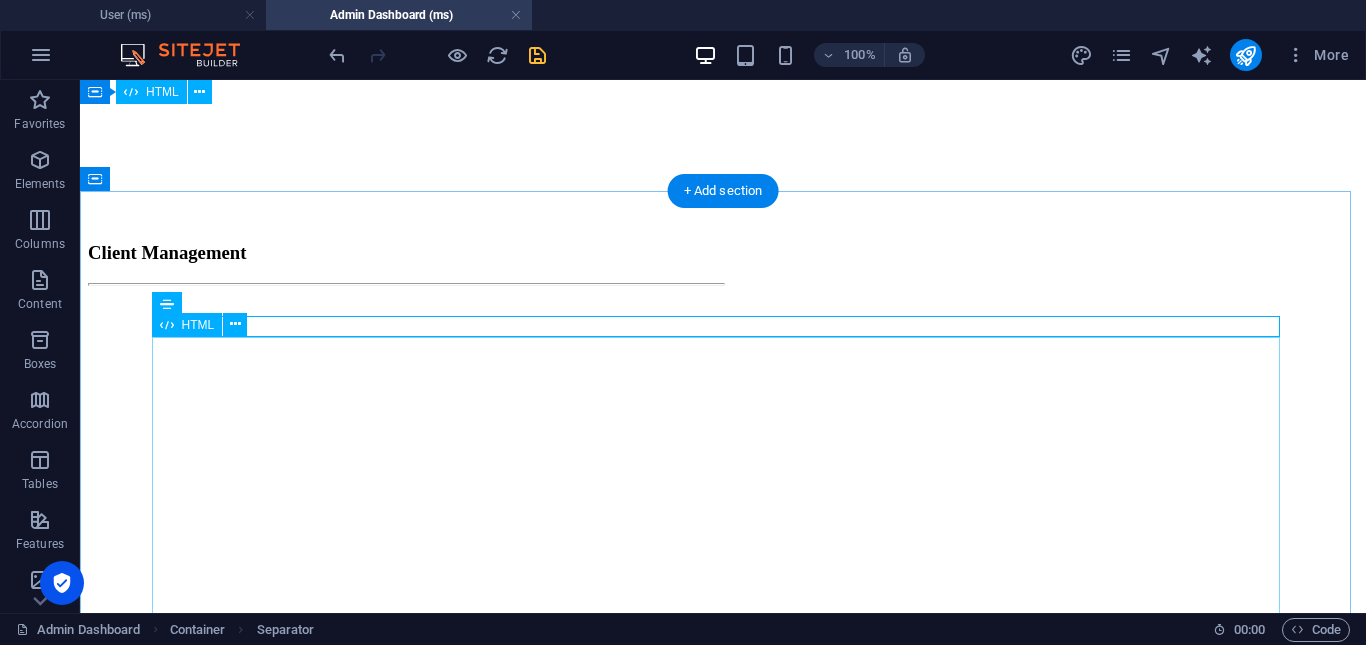 click at bounding box center [723, 1046] 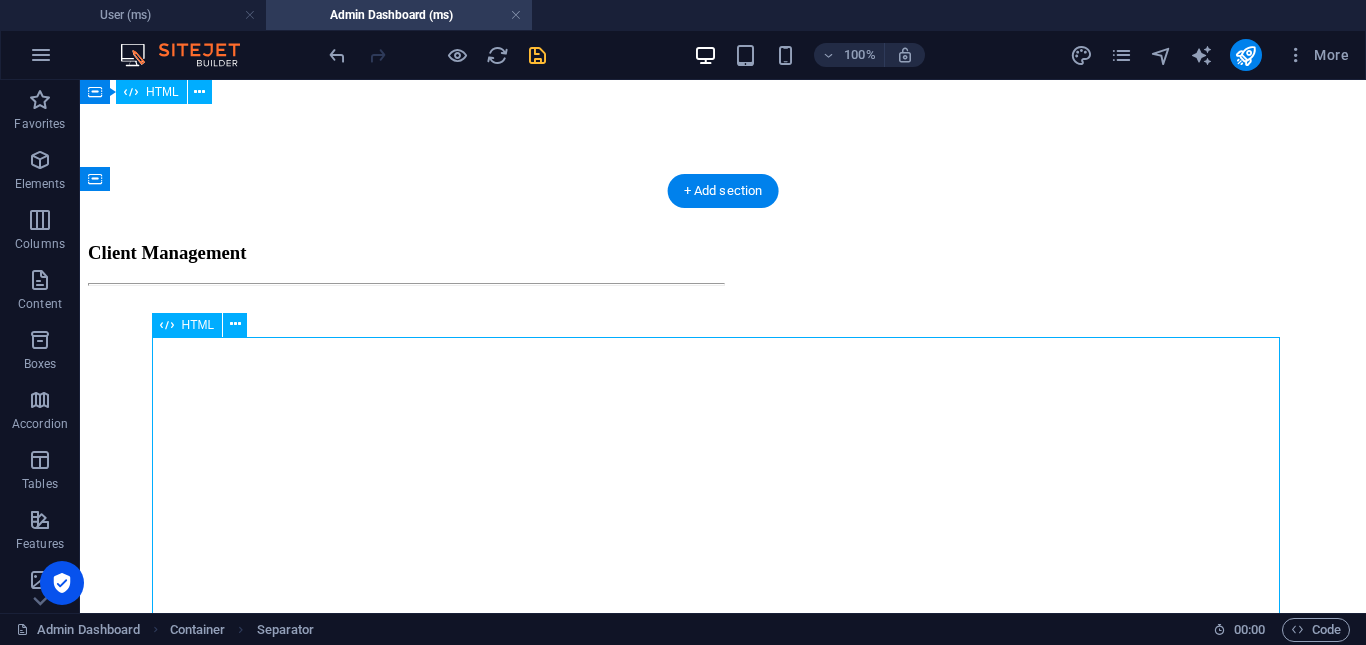 click at bounding box center (723, 1046) 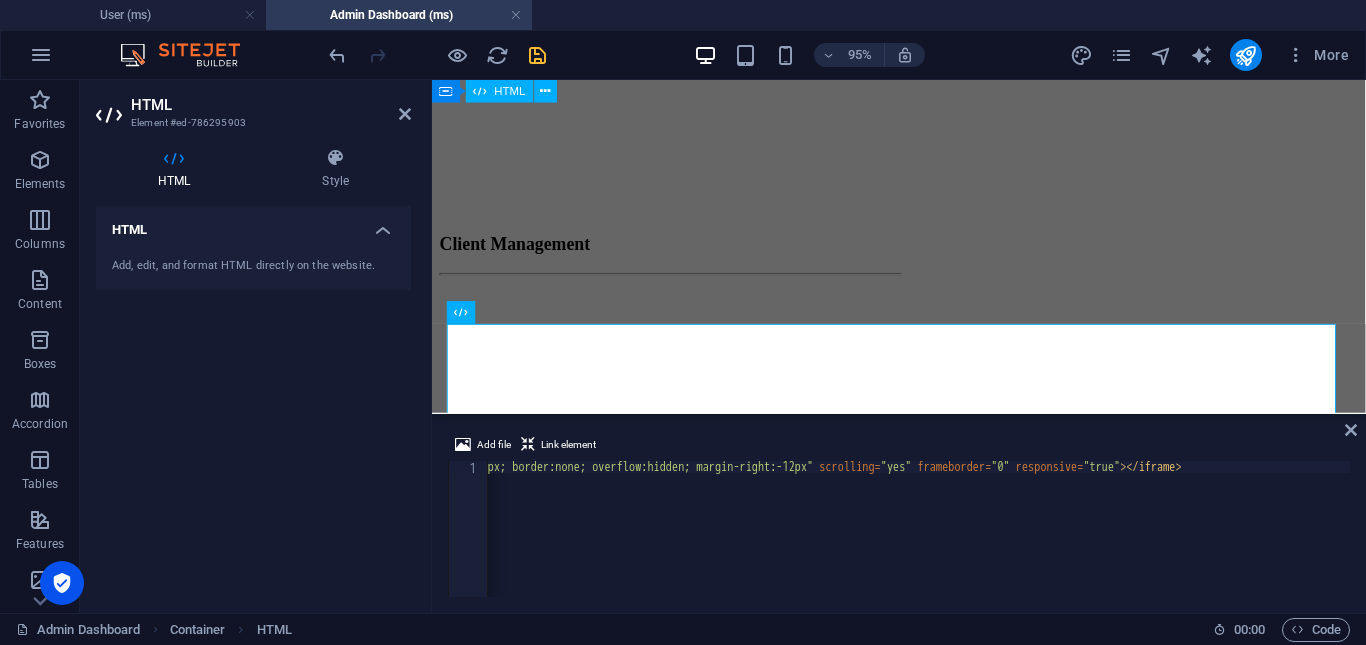 scroll, scrollTop: 0, scrollLeft: 508, axis: horizontal 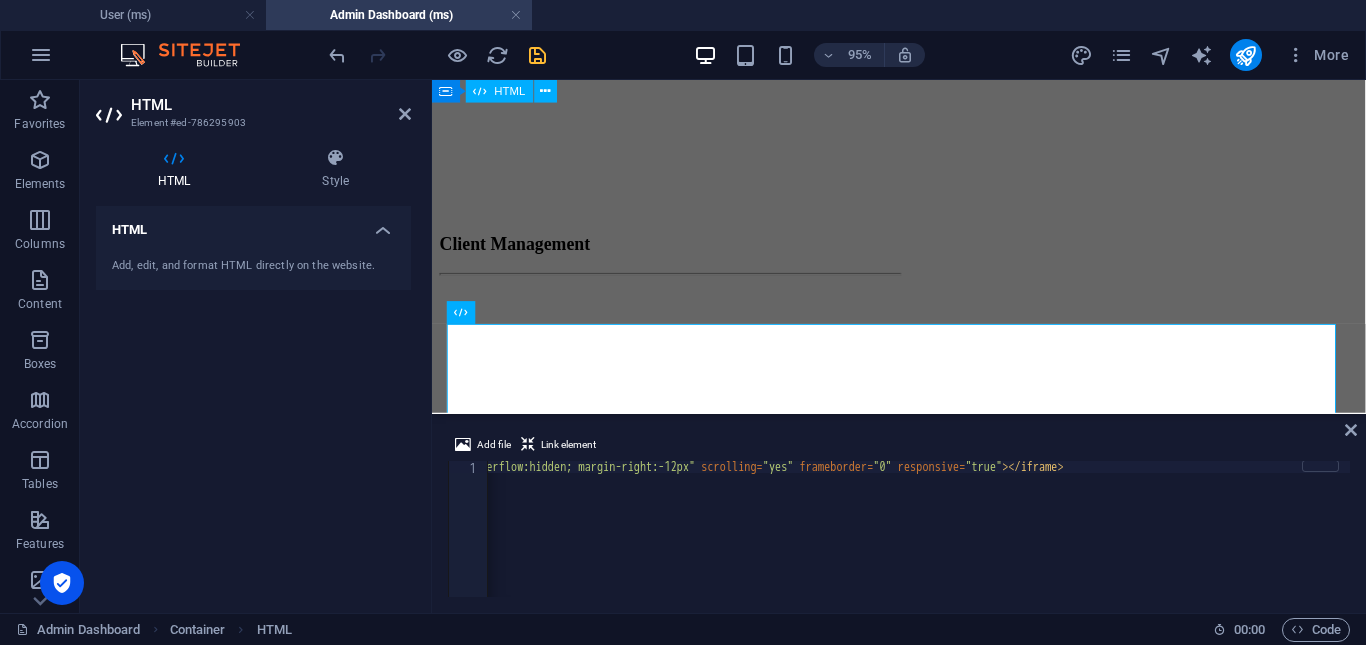 click on "< iframe   src = "[URL][DOMAIN_NAME]"   style = "width:100%; height:1500px; border:none; overflow:hidden; margin-right:-12px"   scrolling = "yes"   frameborder = "0"   responsive = "true" > </ iframe >" at bounding box center [664, 539] 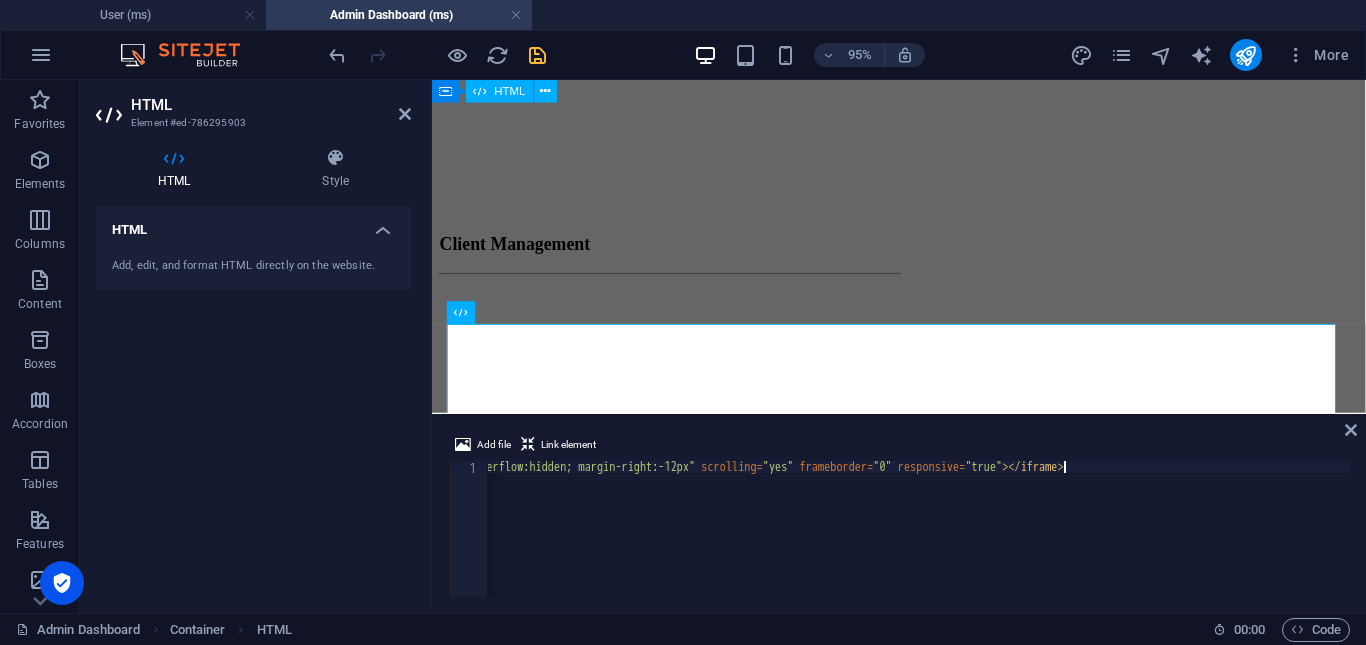 click on "< iframe   src = "[URL][DOMAIN_NAME]"   style = "width:100%; height:1500px; border:none; overflow:hidden; margin-right:-12px"   scrolling = "yes"   frameborder = "0"   responsive = "true" > </ iframe >" at bounding box center [664, 539] 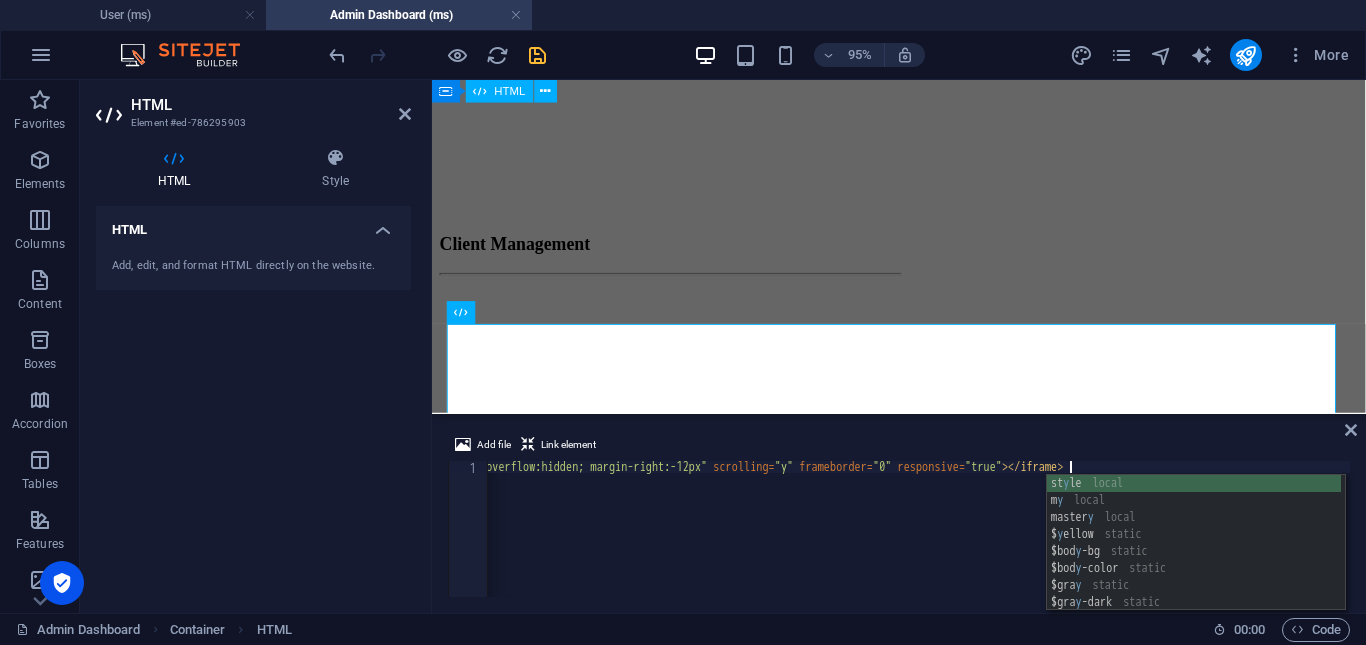 scroll, scrollTop: 0, scrollLeft: 88, axis: horizontal 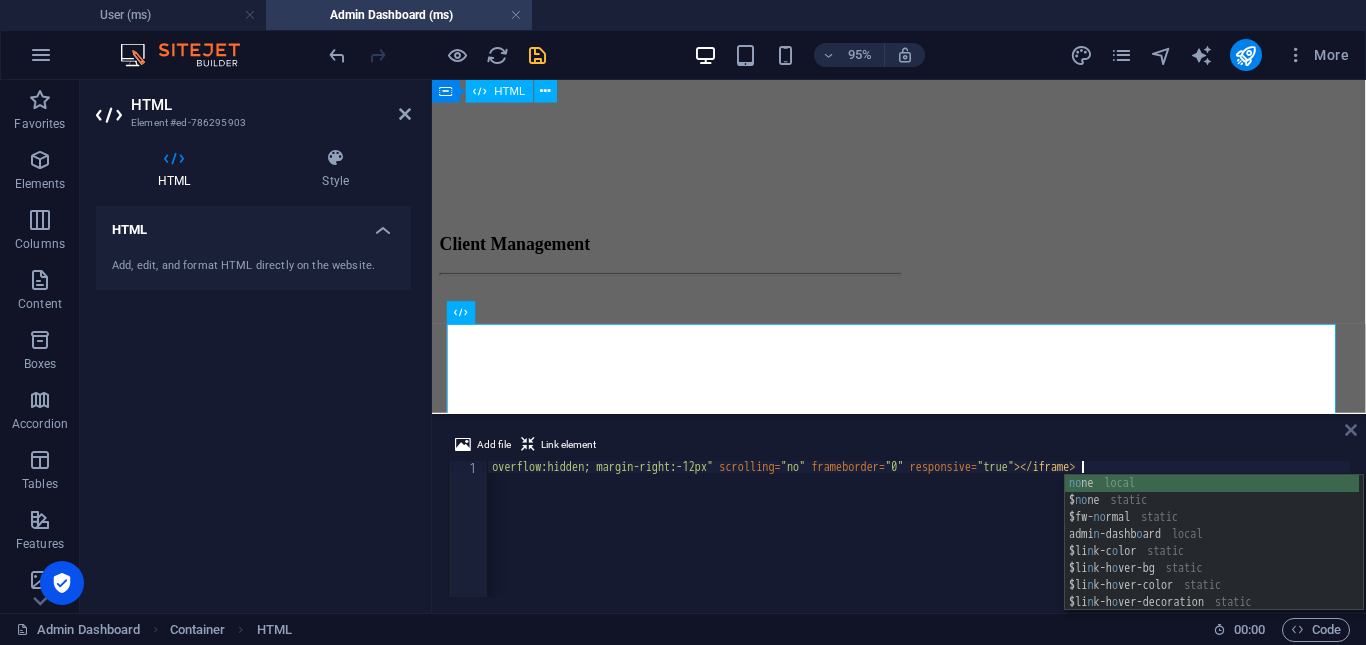 type on "<iframe src="[URL][DOMAIN_NAME]" style="width:100%; height:1500px; border:none; overflow:hidden; margin-right:-12px" scrolling="no" frameborder="0" responsive="true"></iframe>" 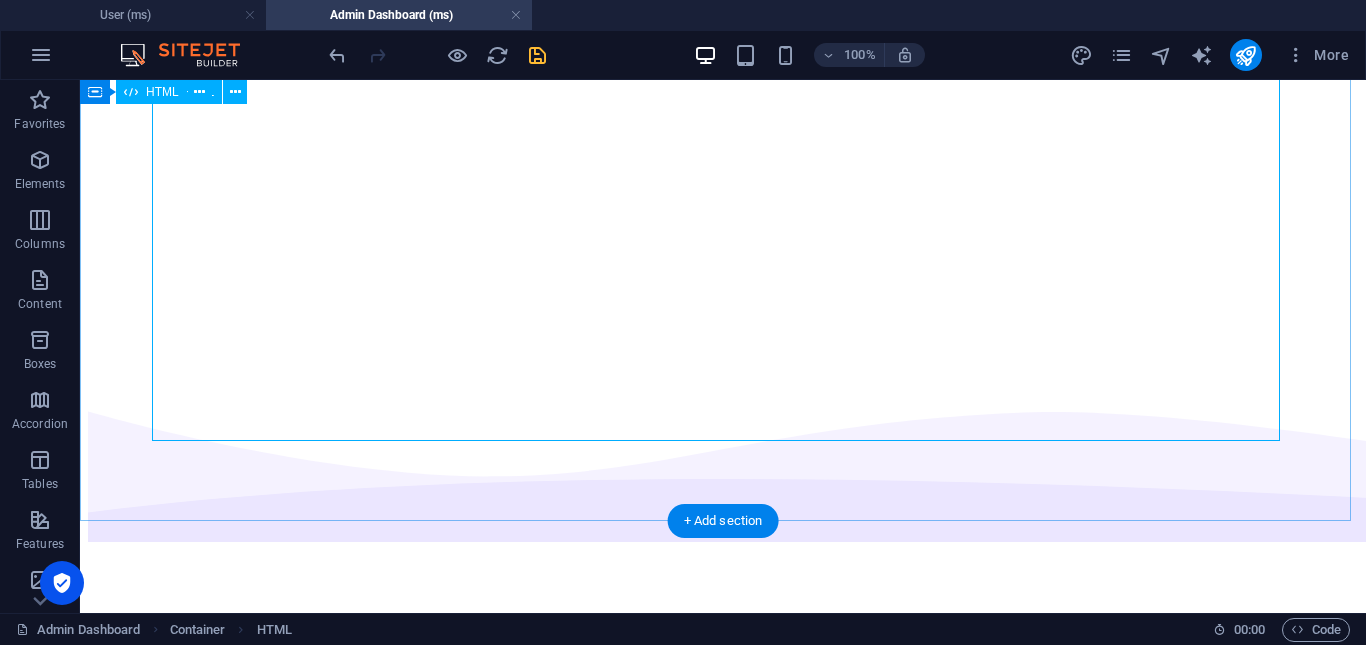 scroll, scrollTop: 5296, scrollLeft: 0, axis: vertical 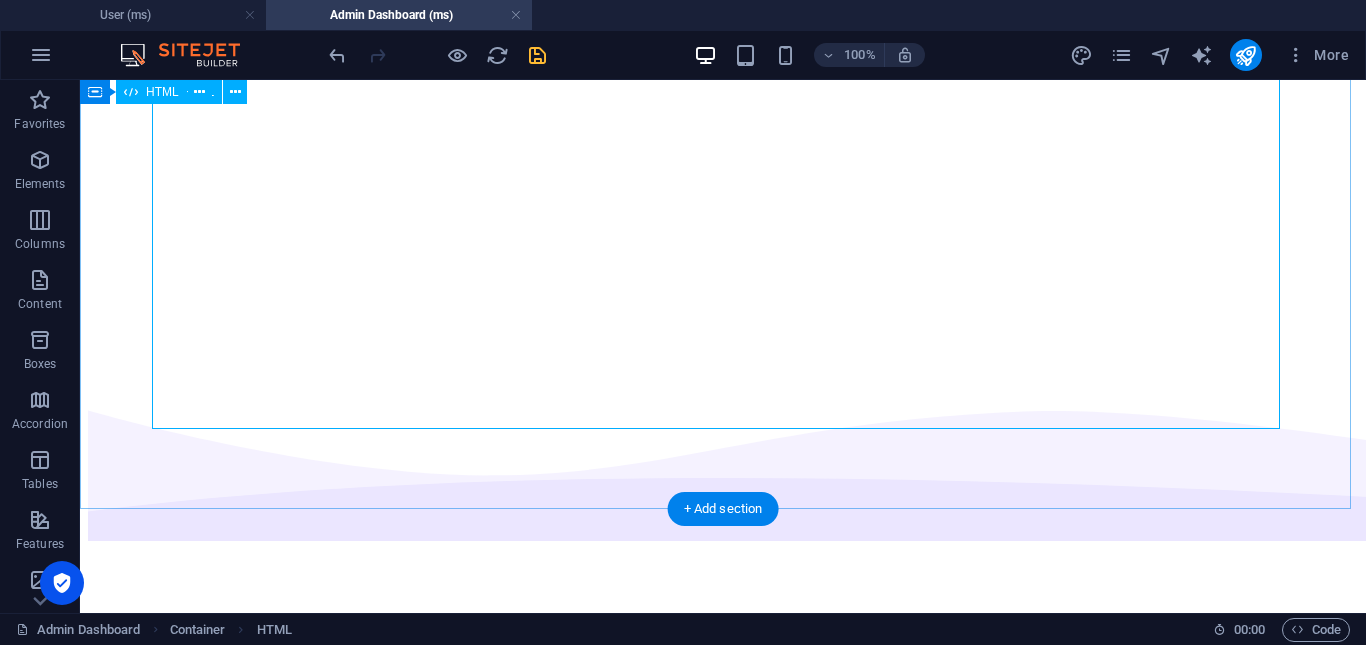 click at bounding box center (723, -371) 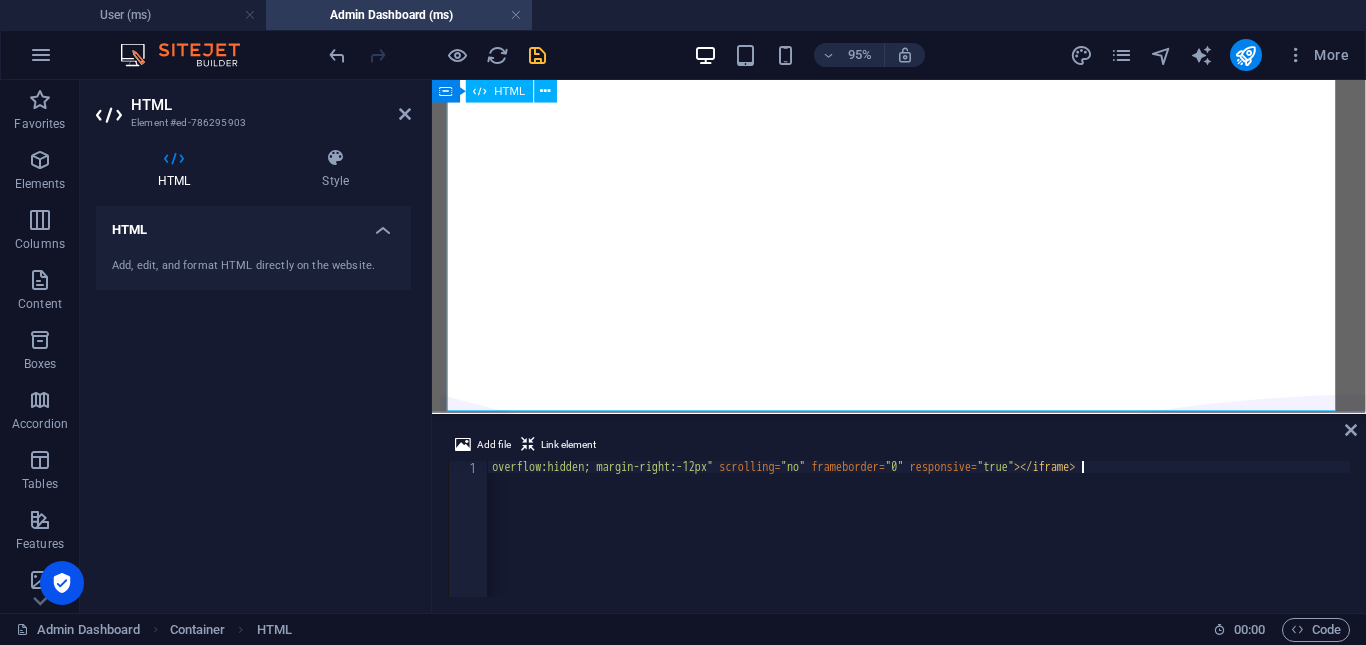 click on "< iframe   src = "[URL][DOMAIN_NAME]"   style = "width:100%; height:1500px; border:none; overflow:hidden; margin-right:-12px"   scrolling = "no"   frameborder = "0"   responsive = "true" > </ iframe >" at bounding box center (679, 539) 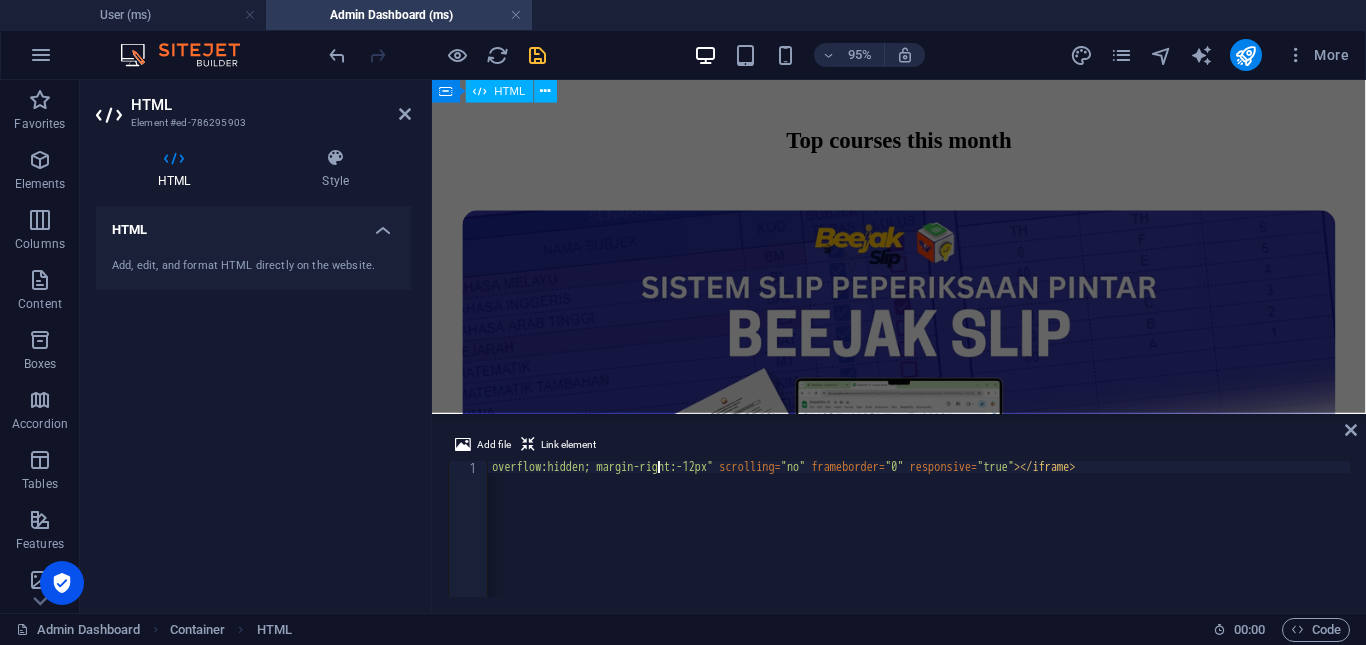 scroll, scrollTop: 0, scrollLeft: 54, axis: horizontal 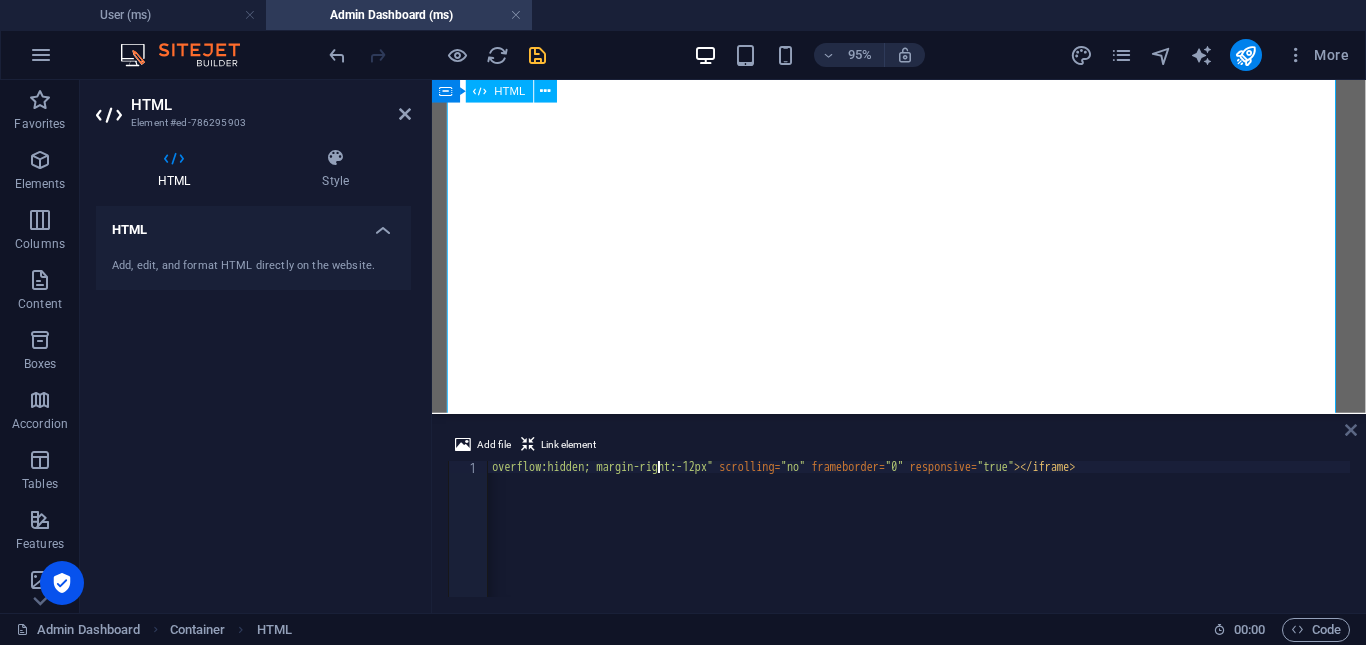 type on "<iframe src="[URL][DOMAIN_NAME]" style="width:100%; height:2000px; border:none; overflow:hidden; margin-right:-12px" scrolling="no" frameborder="0" responsive="true"></iframe>" 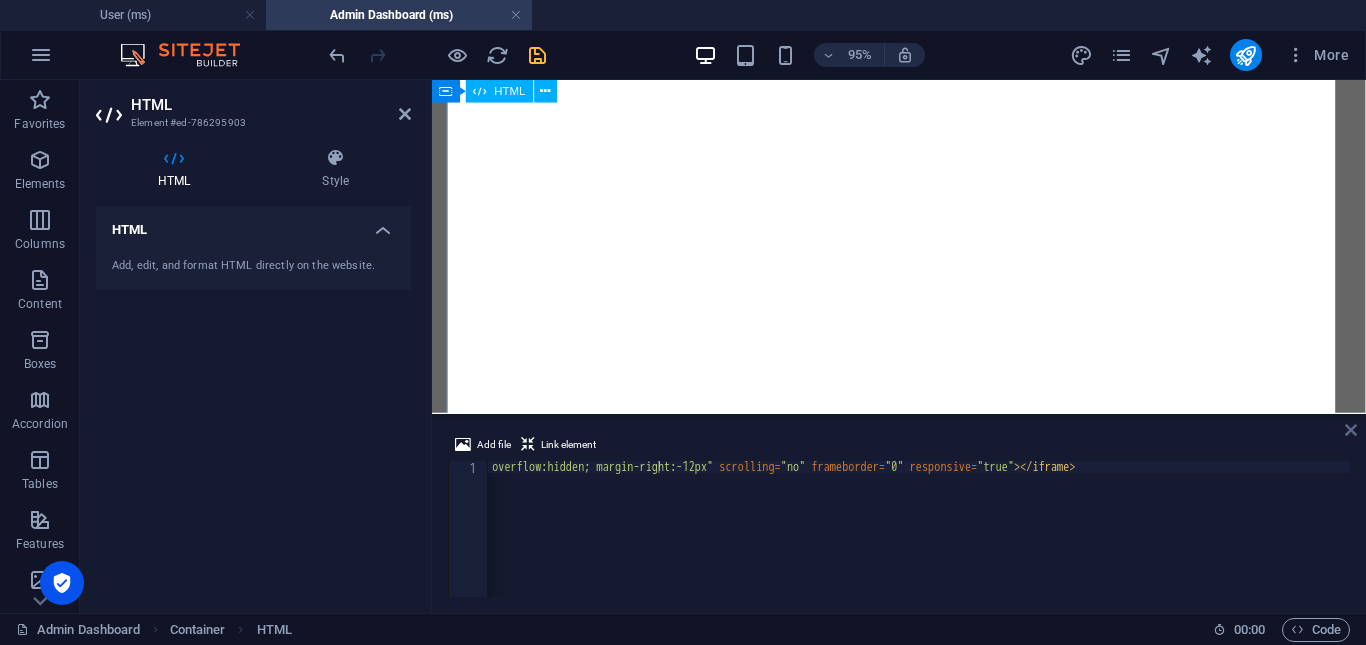 click at bounding box center (1351, 430) 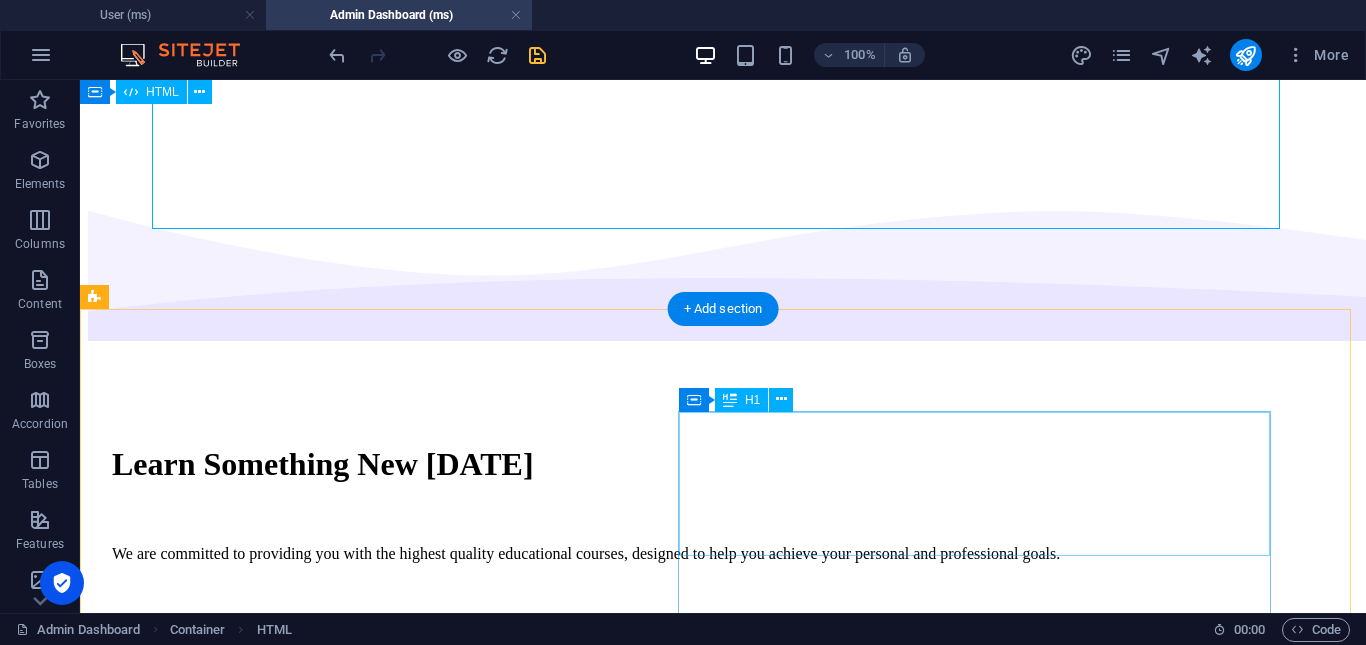 scroll, scrollTop: 5796, scrollLeft: 0, axis: vertical 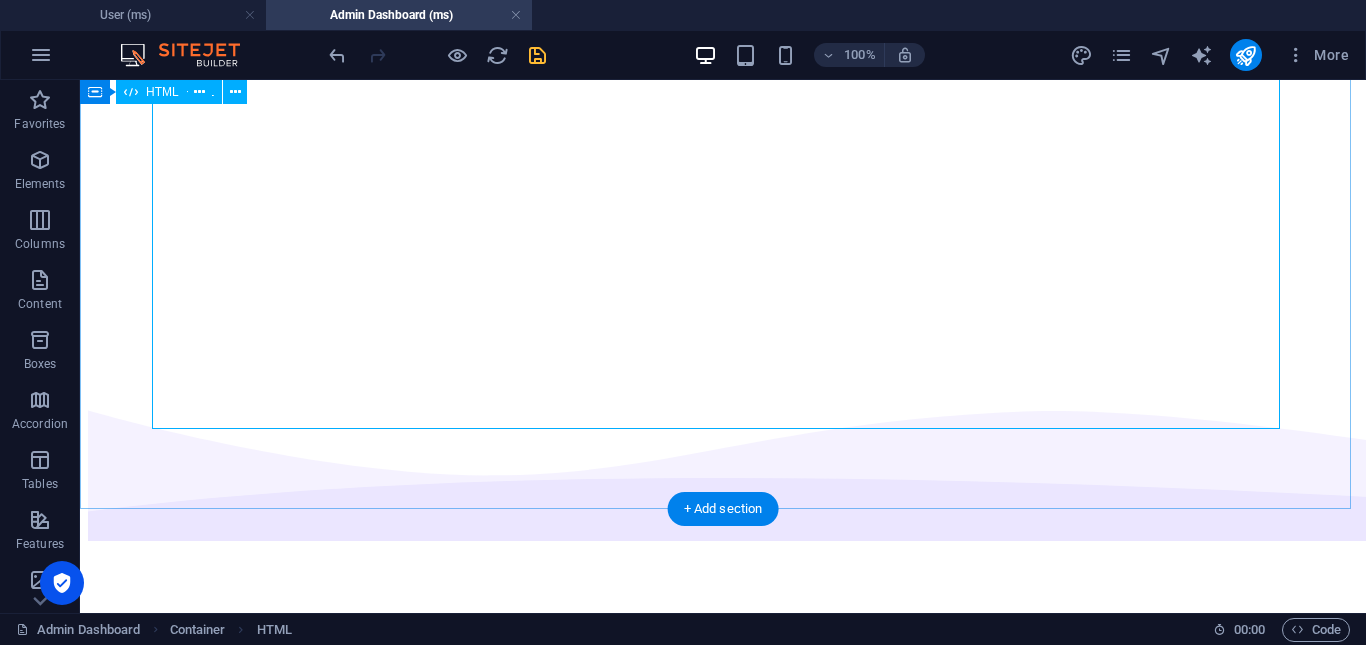 click at bounding box center (723, -621) 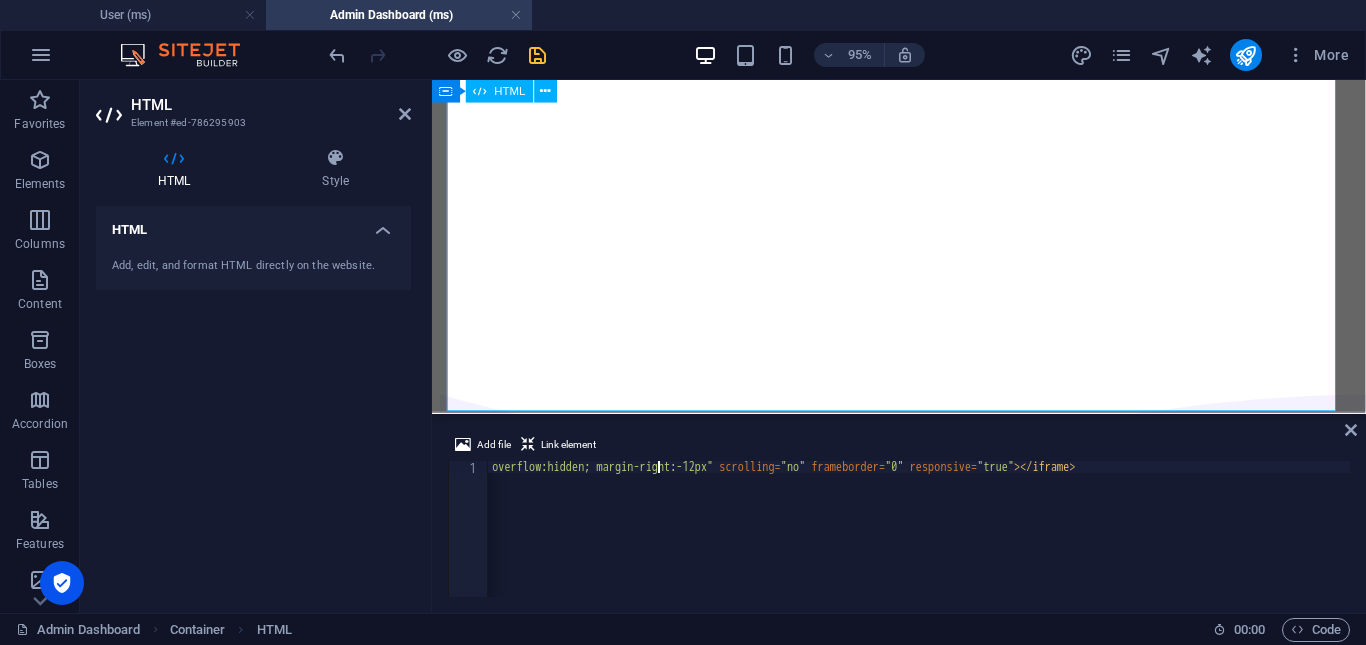 click on "< iframe   src = "[URL][DOMAIN_NAME]"   style = "width:100%; height:2000px; border:none; overflow:hidden; margin-right:-12px"   scrolling = "no"   frameborder = "0"   responsive = "true" > </ iframe >" at bounding box center [679, 539] 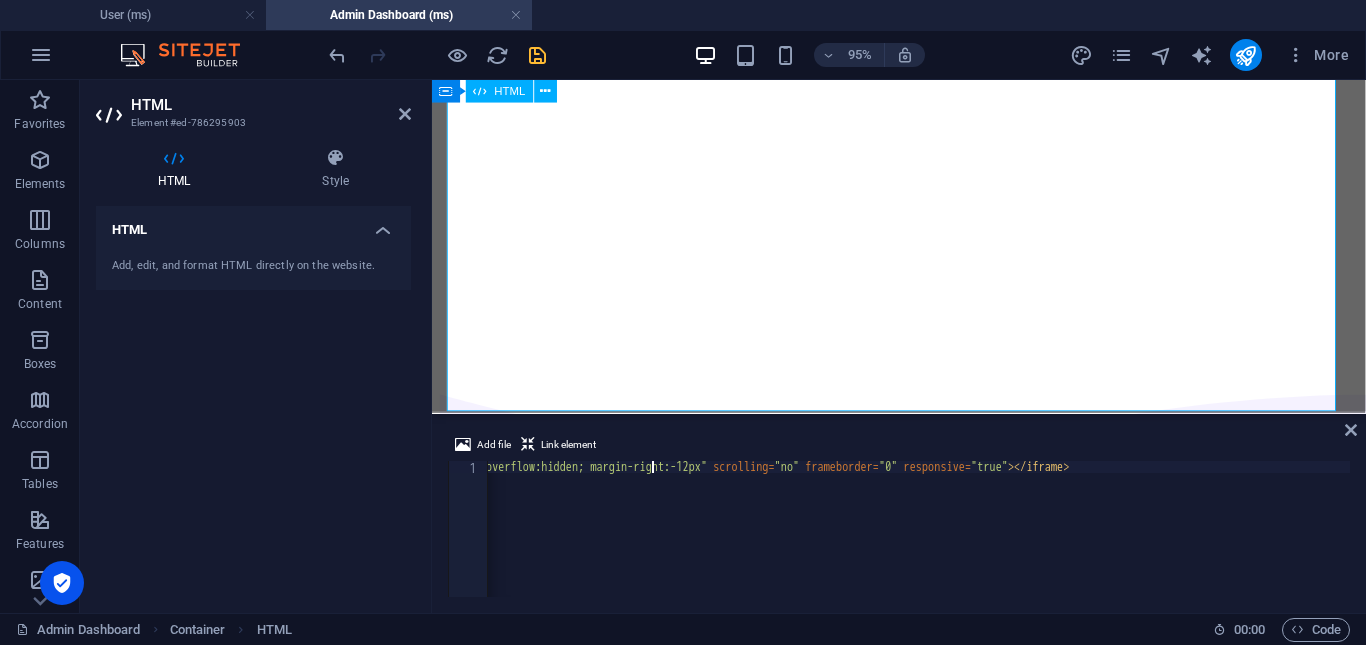 scroll, scrollTop: 0, scrollLeft: 53, axis: horizontal 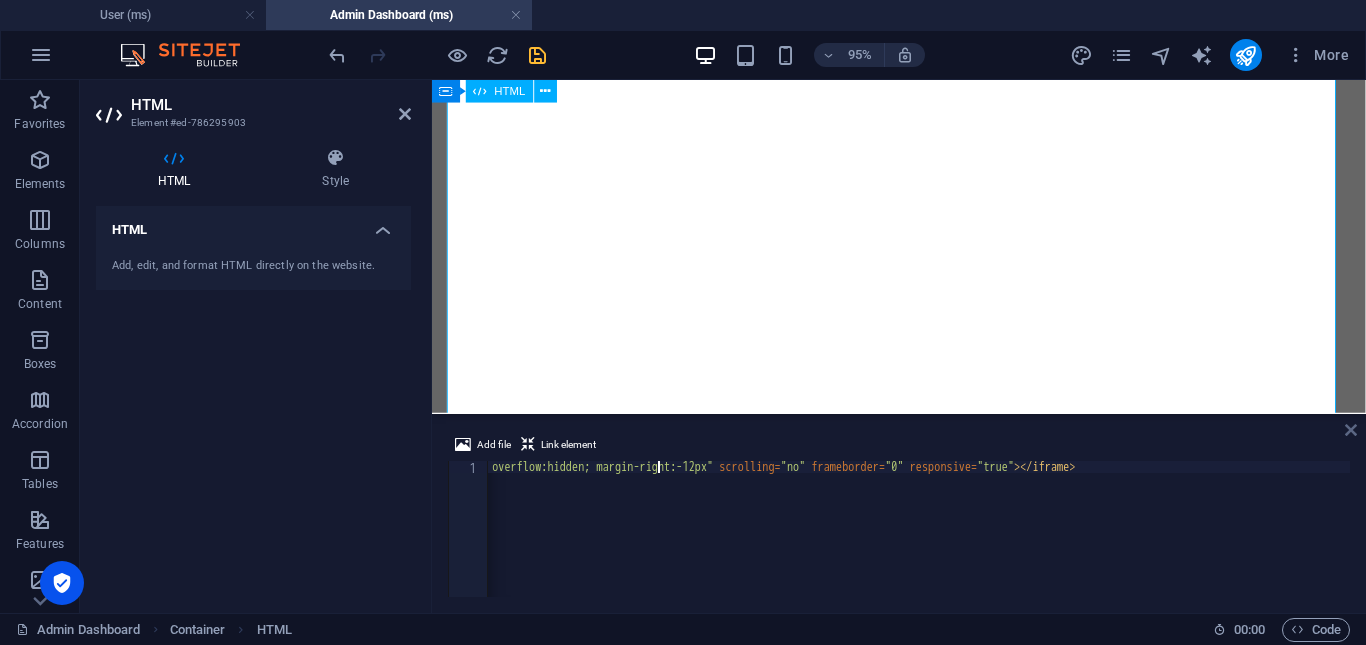 type on "<iframe src="[URL][DOMAIN_NAME]" style="width:100%; height:2500px; border:none; overflow:hidden; margin-right:-12px" scrolling="no" frameborder="0" responsive="true"></iframe>" 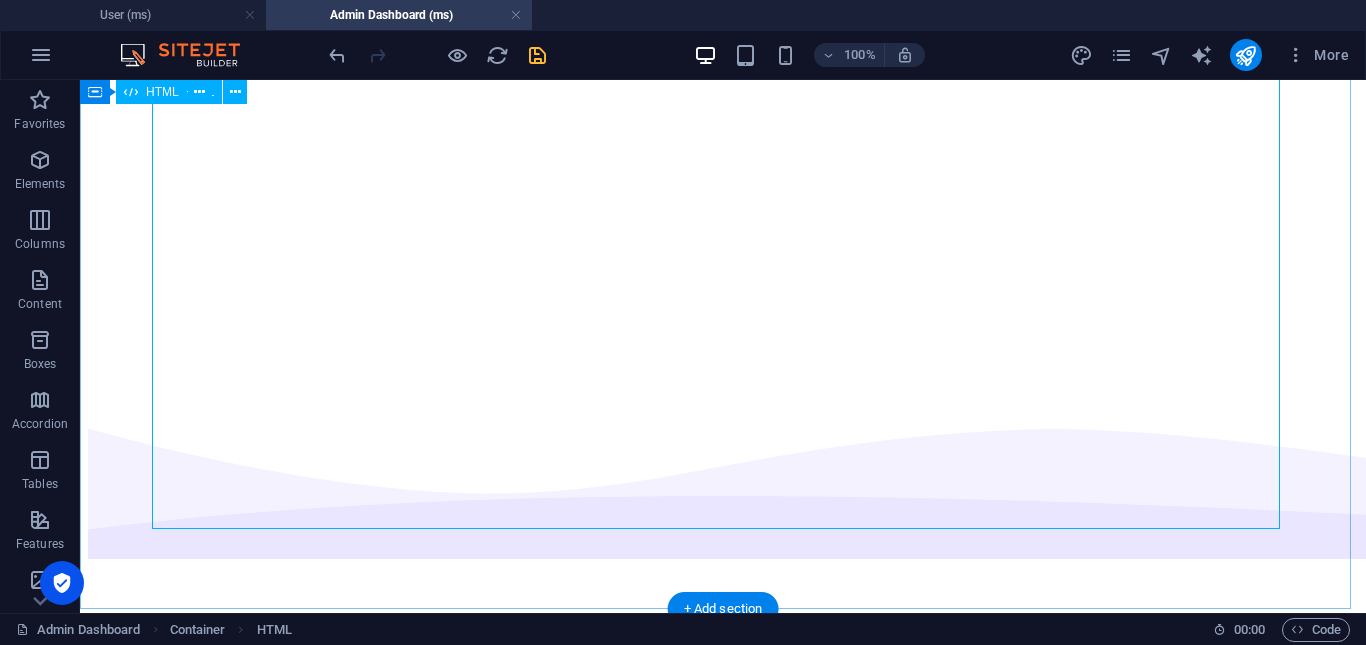 scroll, scrollTop: 6196, scrollLeft: 0, axis: vertical 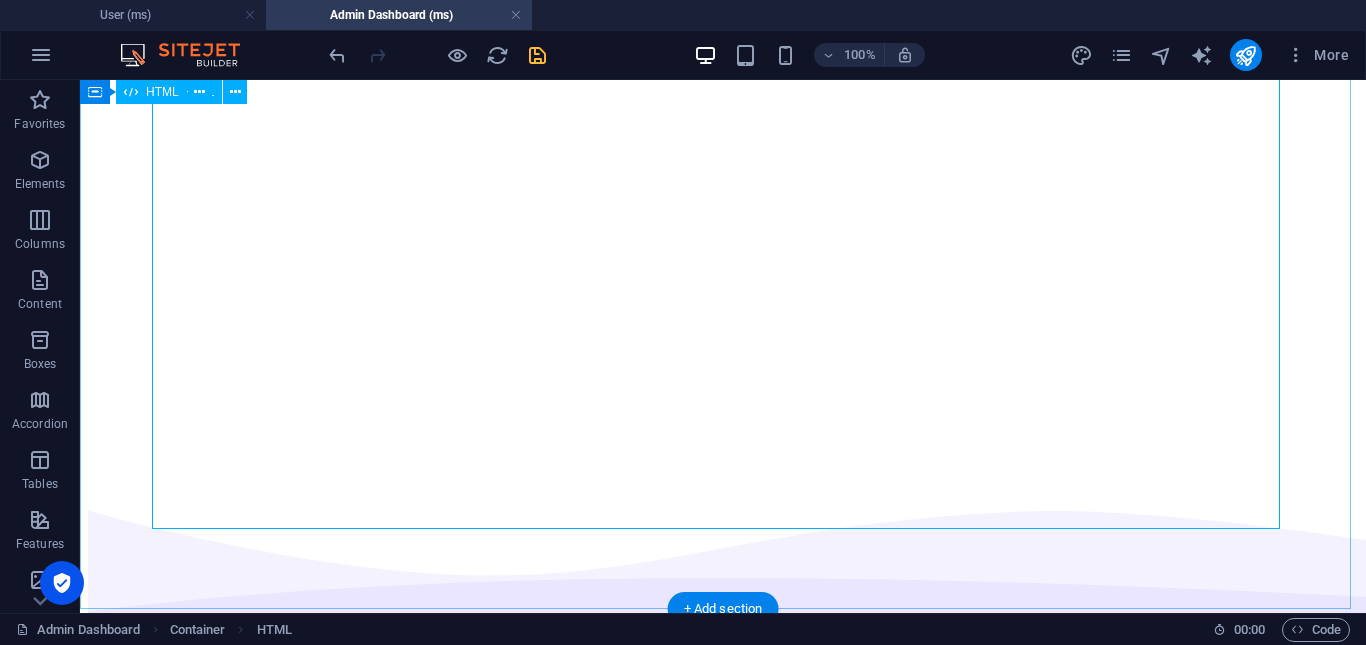 click at bounding box center (723, -771) 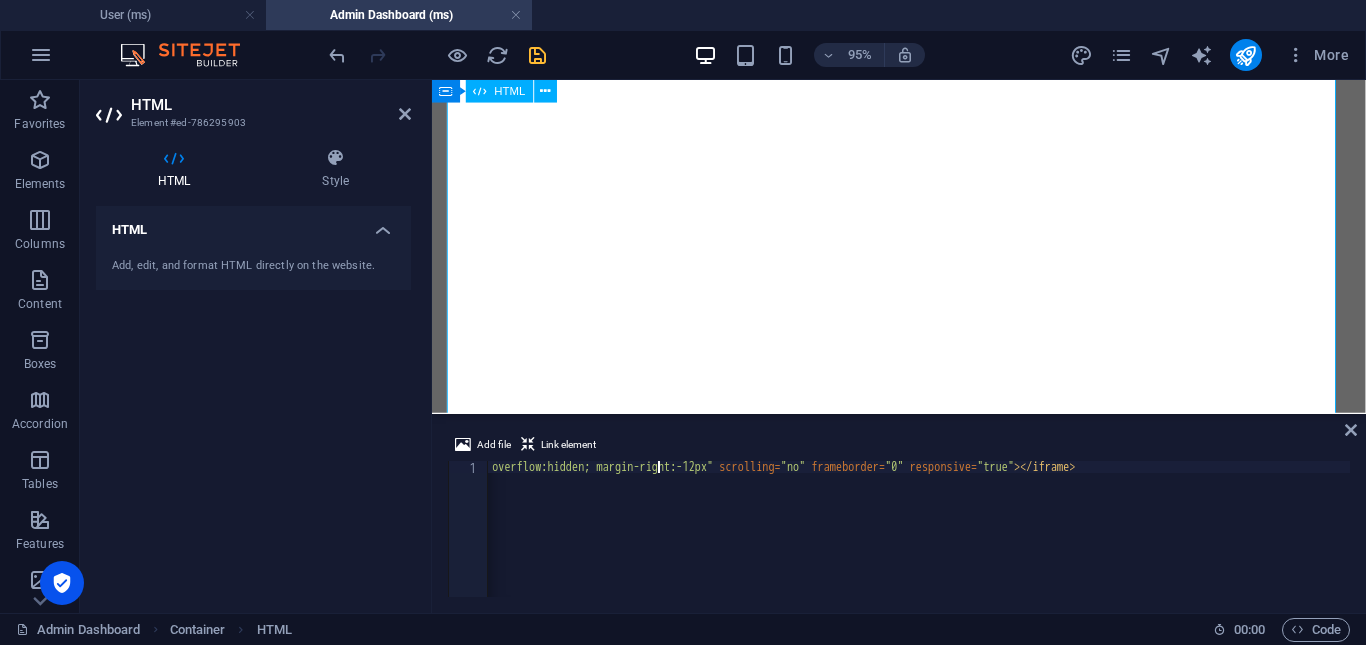 click on "< iframe   src = "[URL][DOMAIN_NAME]"   style = "width:100%; height:2500px; border:none; overflow:hidden; margin-right:-12px"   scrolling = "no"   frameborder = "0"   responsive = "true" > </ iframe >" at bounding box center [679, 539] 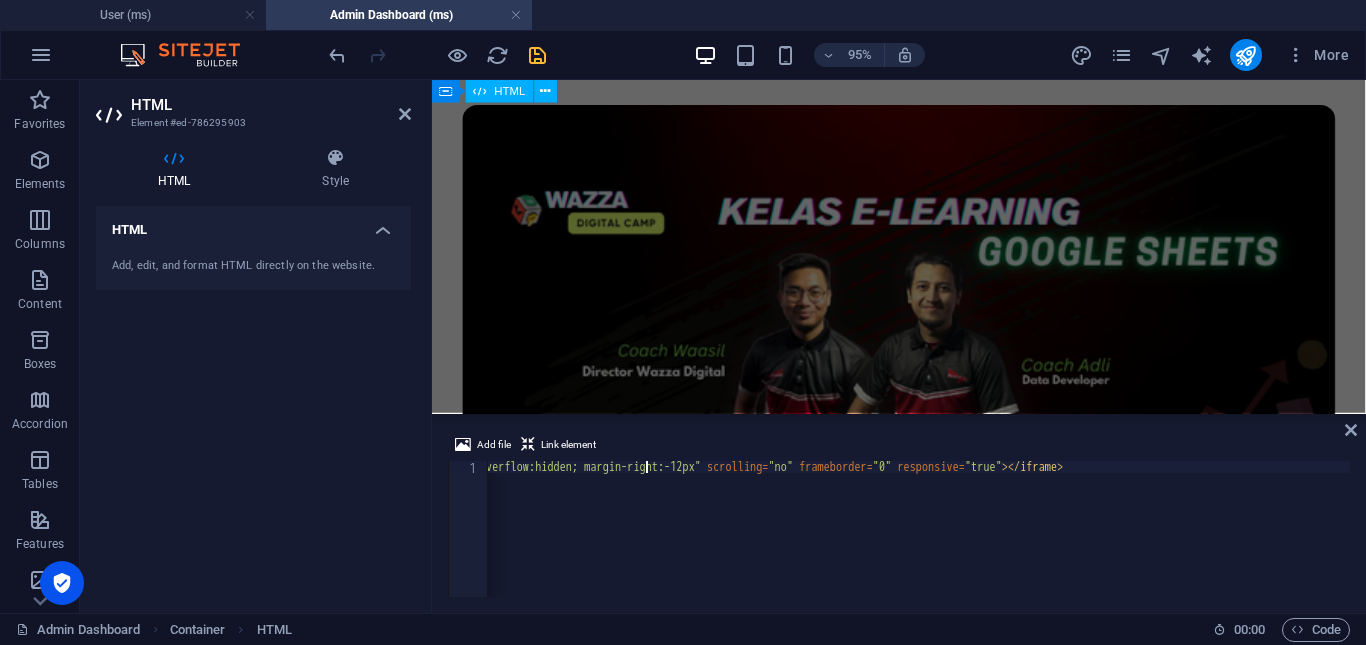 scroll, scrollTop: 0, scrollLeft: 53, axis: horizontal 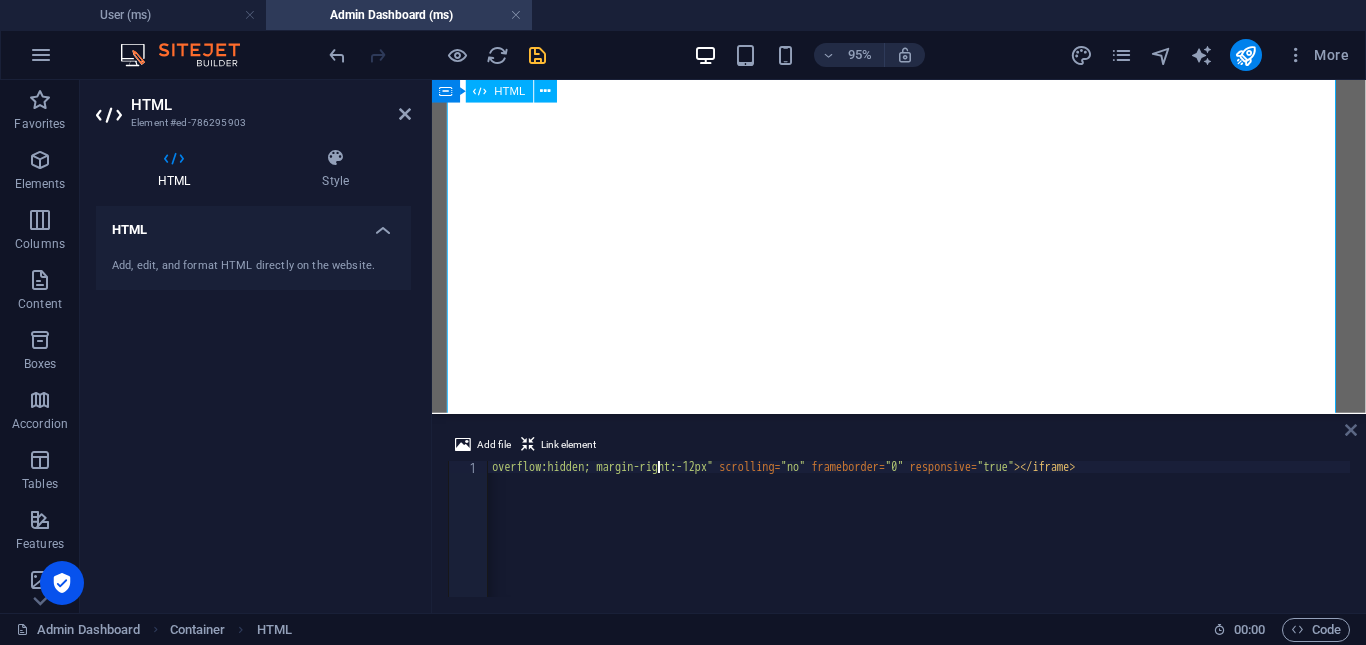 type on "<iframe src="[URL][DOMAIN_NAME]" style="width:100%; height:3000px; border:none; overflow:hidden; margin-right:-12px" scrolling="no" frameborder="0" responsive="true"></iframe>" 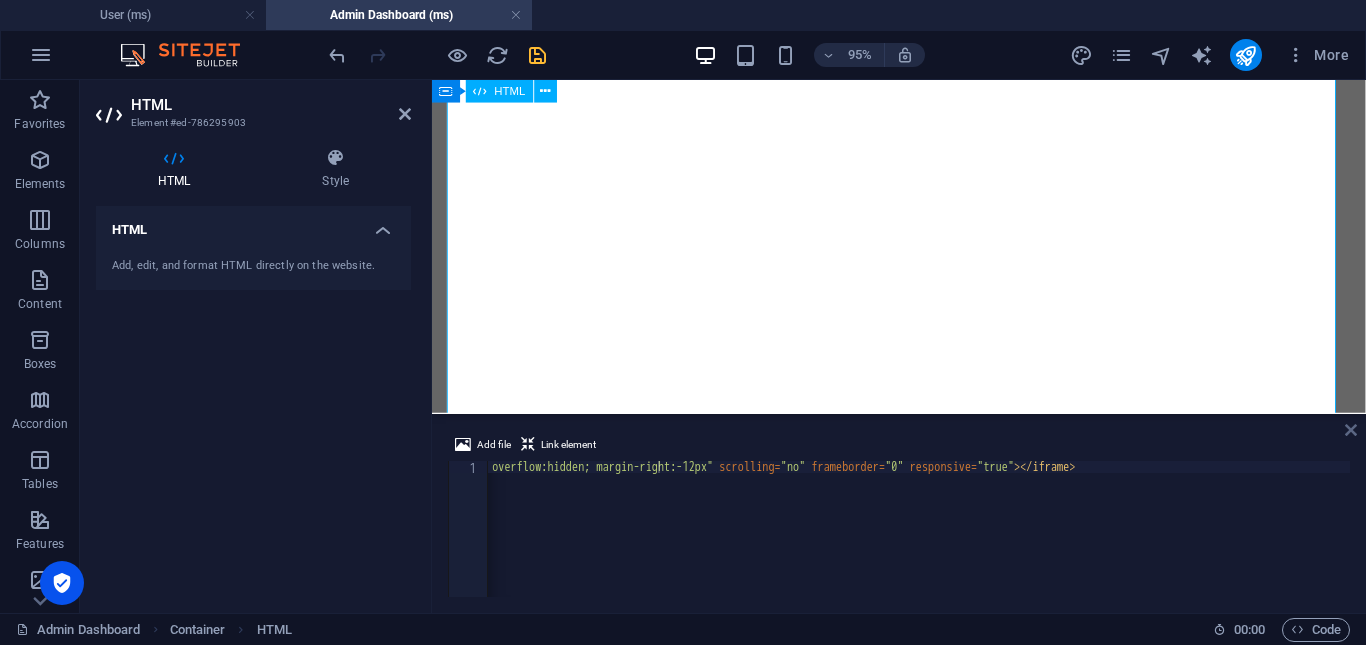 click at bounding box center (1351, 430) 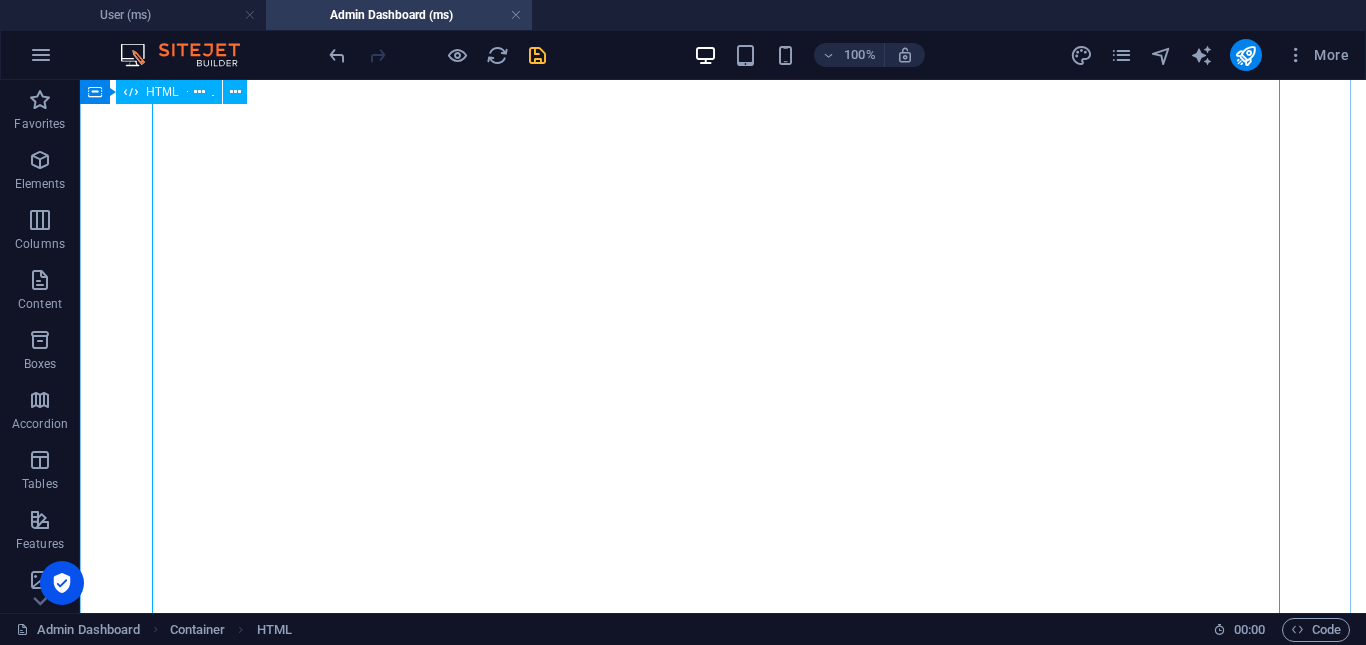 scroll, scrollTop: 5396, scrollLeft: 0, axis: vertical 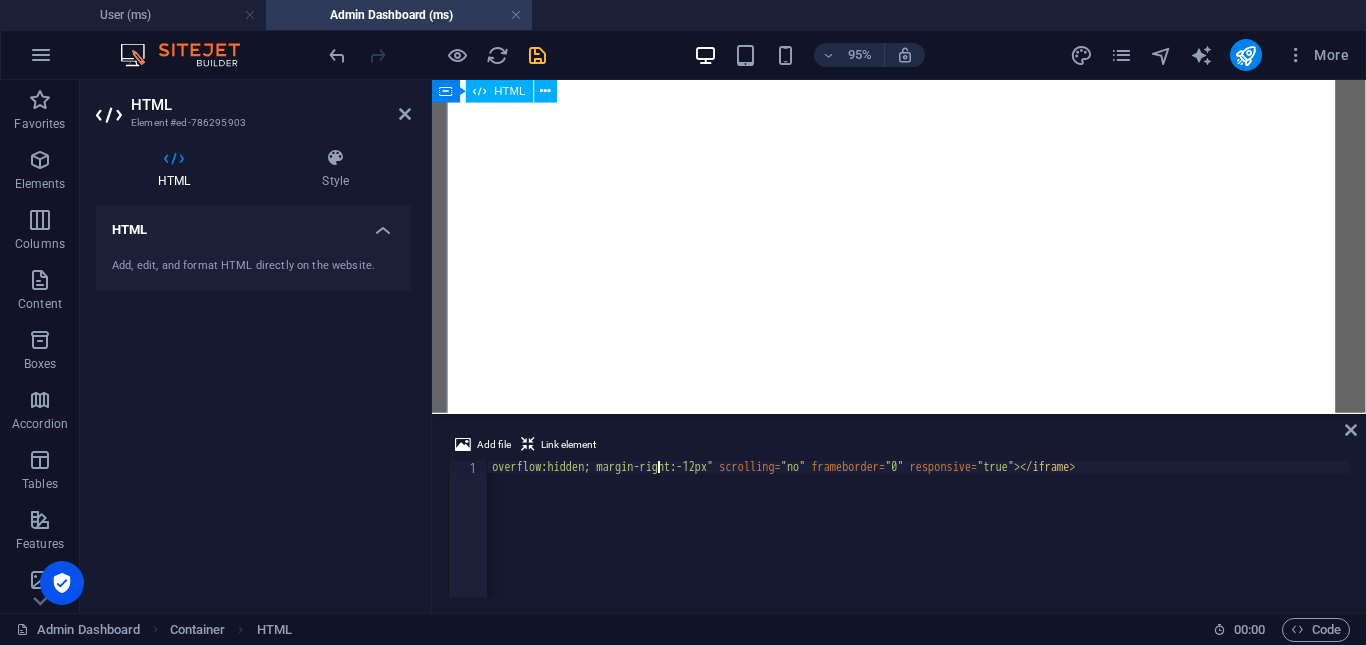click on "< iframe   src = "[URL][DOMAIN_NAME]"   style = "width:100%; height:3000px; border:none; overflow:hidden; margin-right:-12px"   scrolling = "no"   frameborder = "0"   responsive = "true" > </ iframe >" at bounding box center (679, 539) 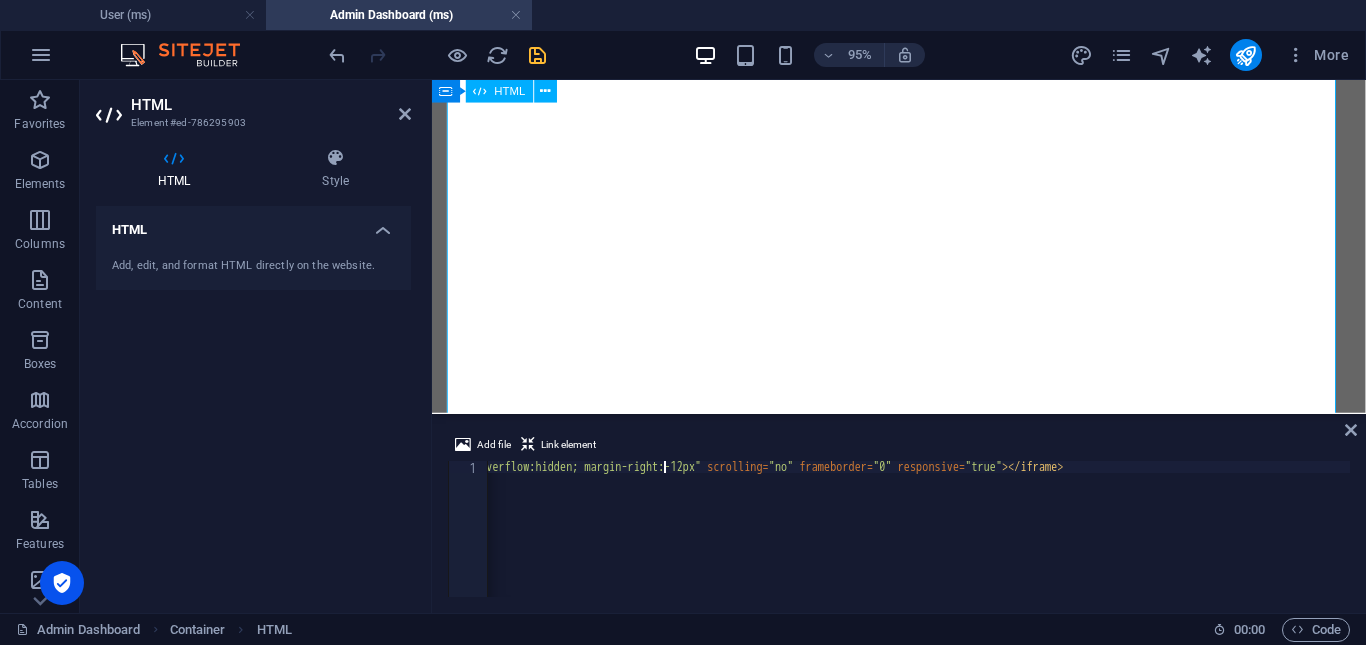 click on "< iframe   src = "[URL][DOMAIN_NAME]"   style = "width:100%; height:3000px; border:none; overflow:hidden; margin-right:-12px"   scrolling = "no"   frameborder = "0"   responsive = "true" > </ iframe >" at bounding box center [667, 539] 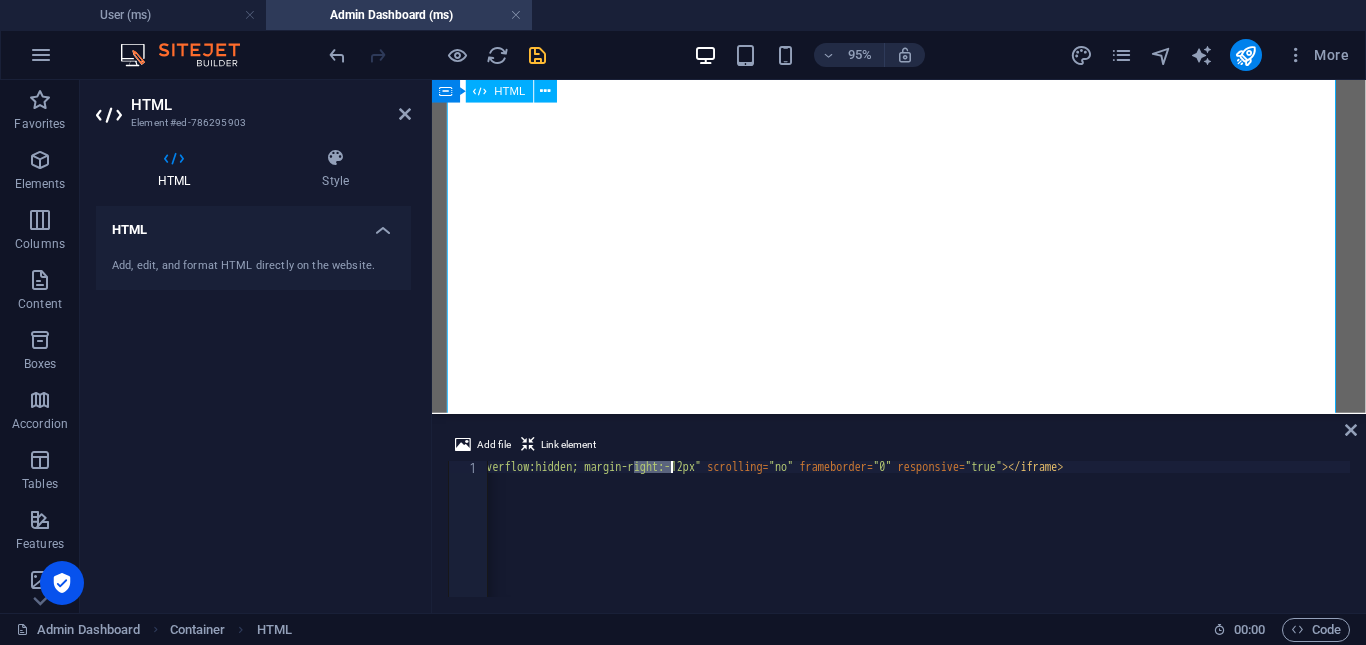 click on "< iframe   src = "[URL][DOMAIN_NAME]"   style = "width:100%; height:3000px; border:none; overflow:hidden; margin-right:-12px"   scrolling = "no"   frameborder = "0"   responsive = "true" > </ iframe >" at bounding box center [667, 539] 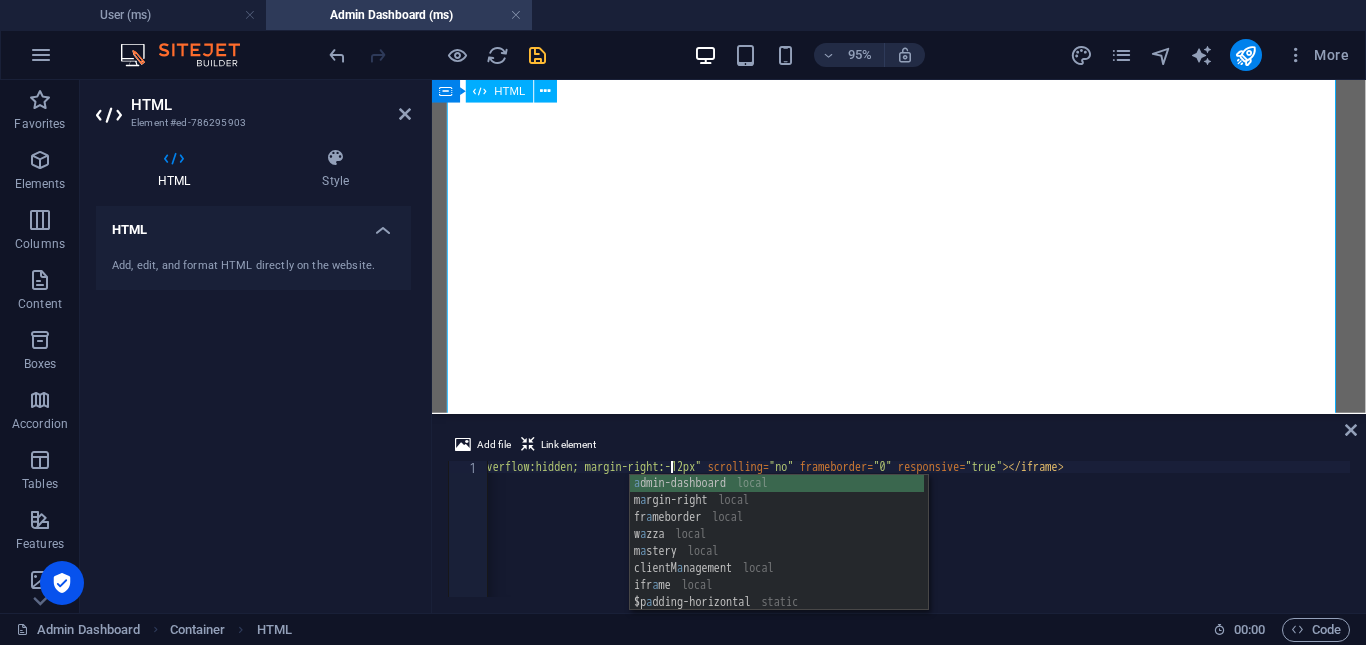 scroll, scrollTop: 0, scrollLeft: 53, axis: horizontal 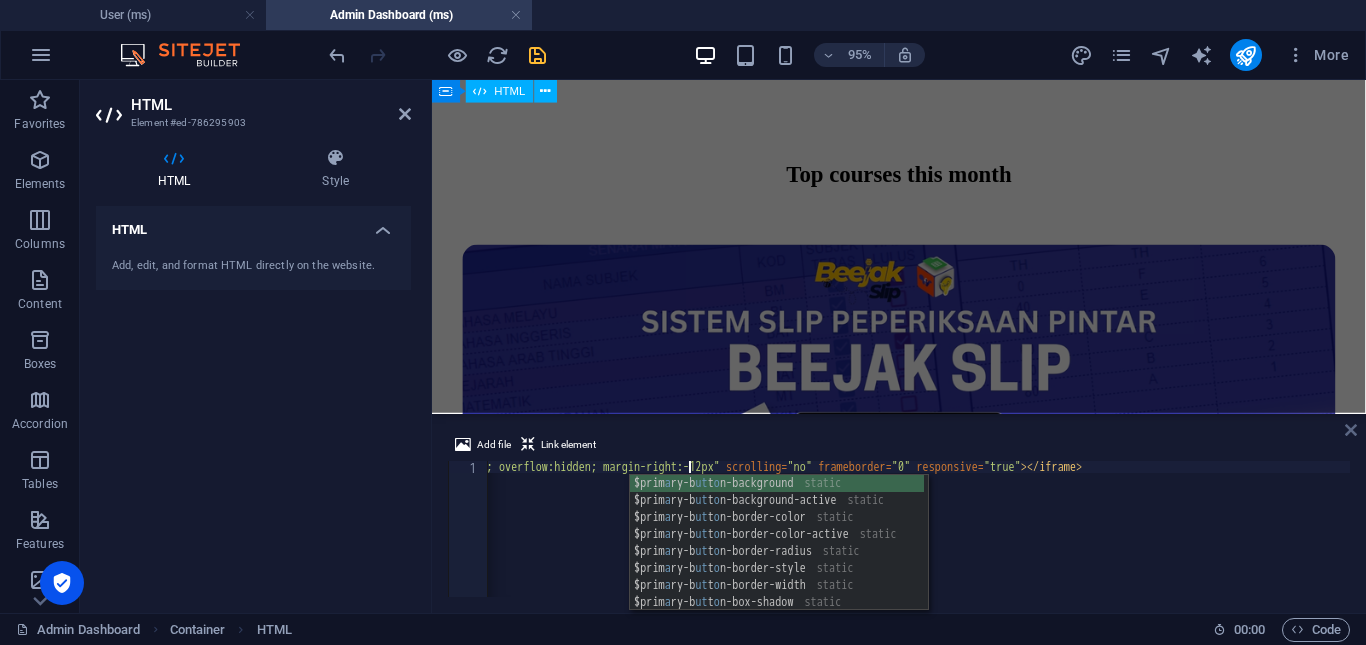 type on "<iframe src="[URL][DOMAIN_NAME]" style="width:100%; height:auto; border:none; overflow:hidden; margin-right:-12px" scrolling="no" frameborder="0" responsive="true"></iframe>" 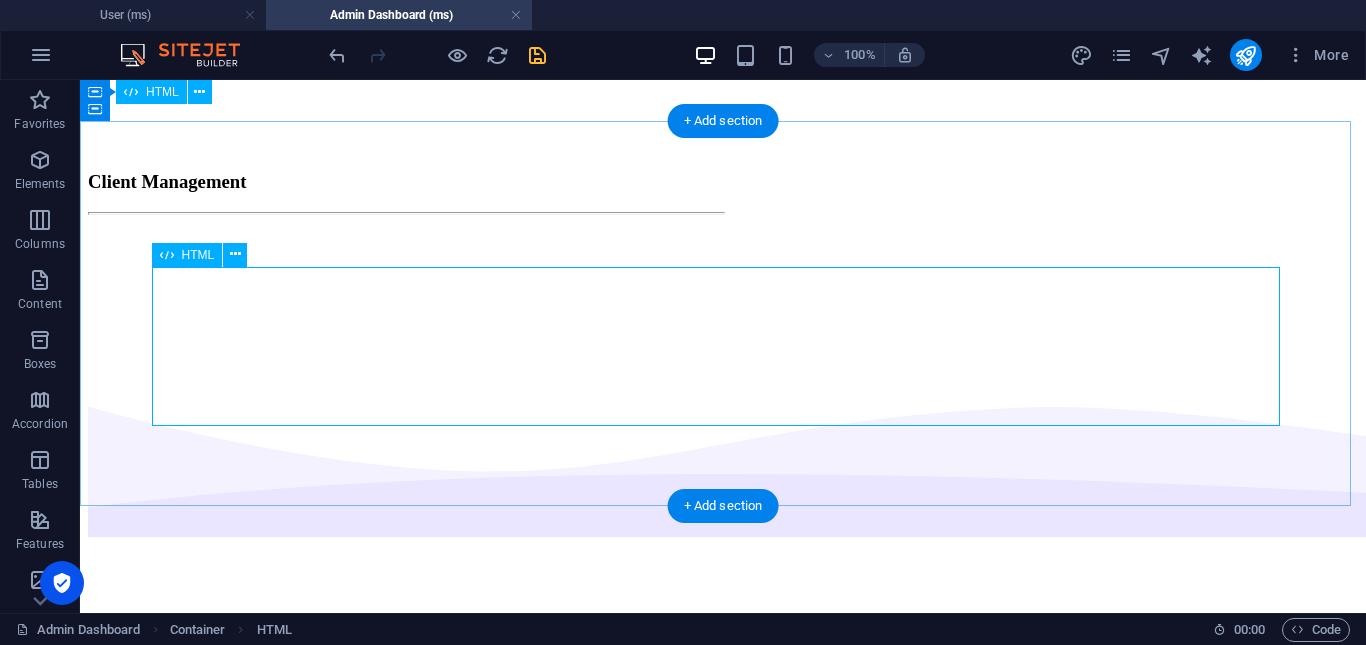 scroll, scrollTop: 3949, scrollLeft: 0, axis: vertical 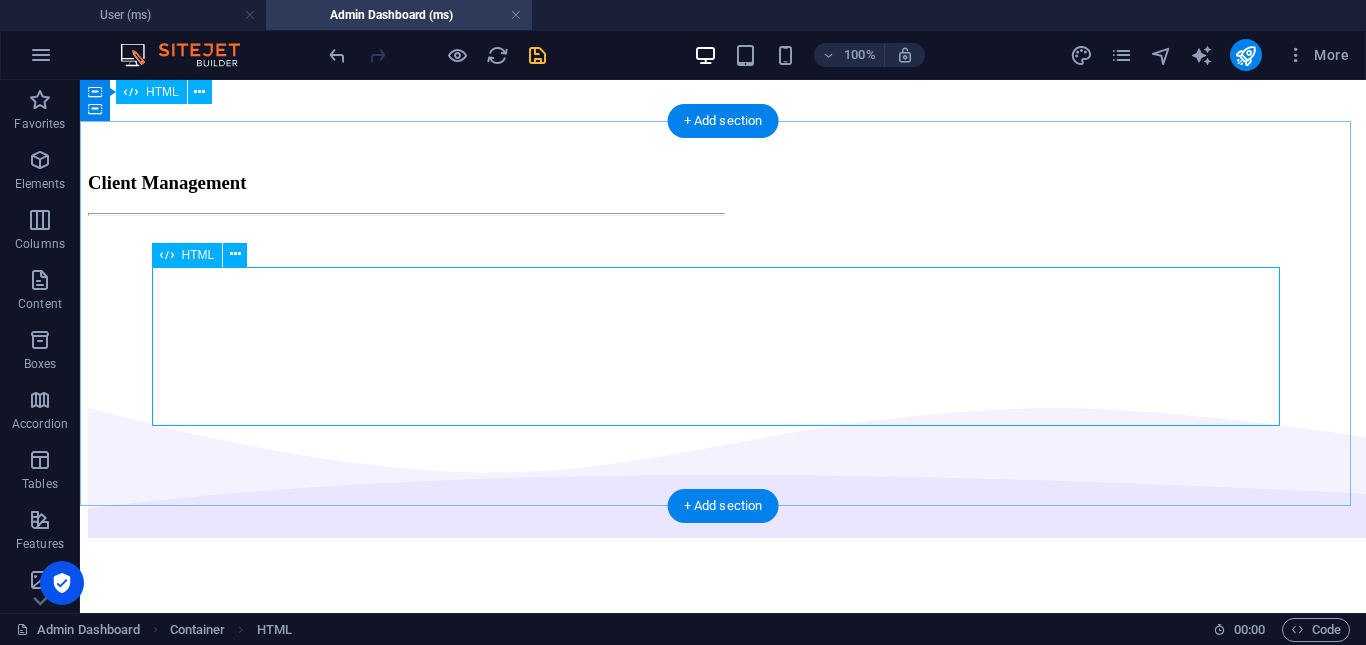 click at bounding box center [723, 301] 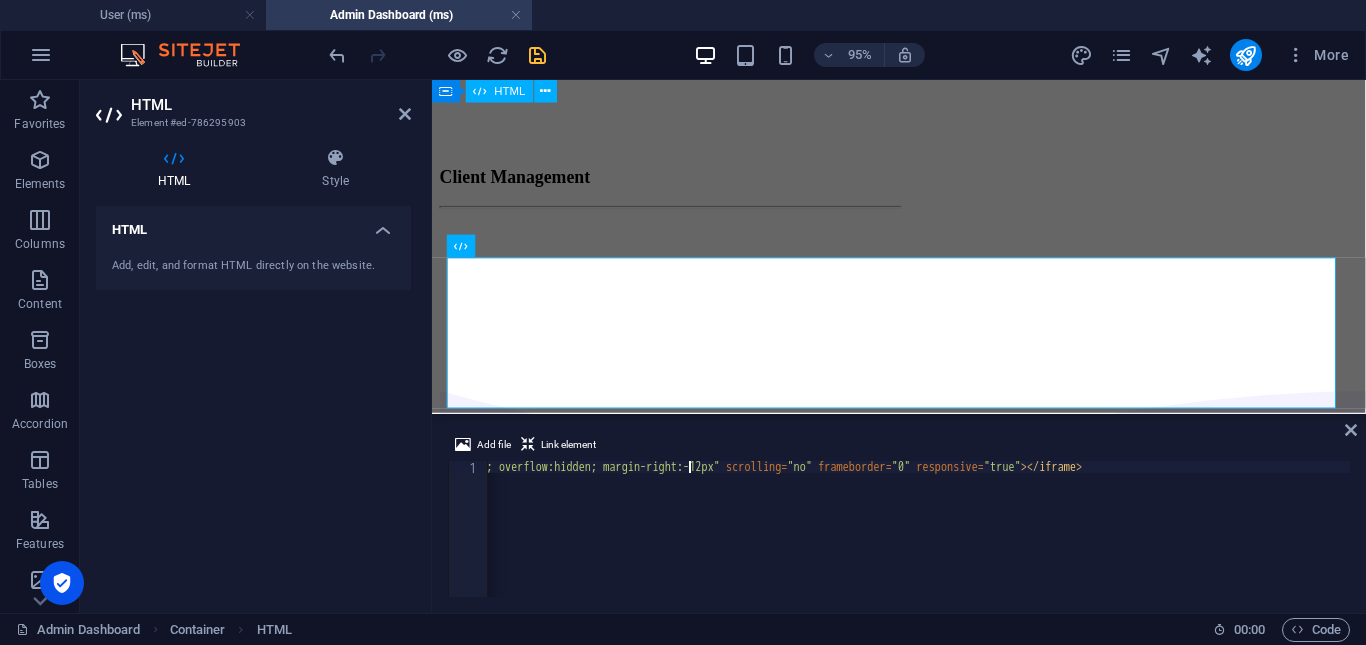 click on "< iframe   src = "[URL][DOMAIN_NAME]"   style = "width:100%; height:auto; border:none; overflow:hidden; margin-right:-12px"   scrolling = "no"   frameborder = "0"   responsive = "true" > </ iframe >" at bounding box center [692, 539] 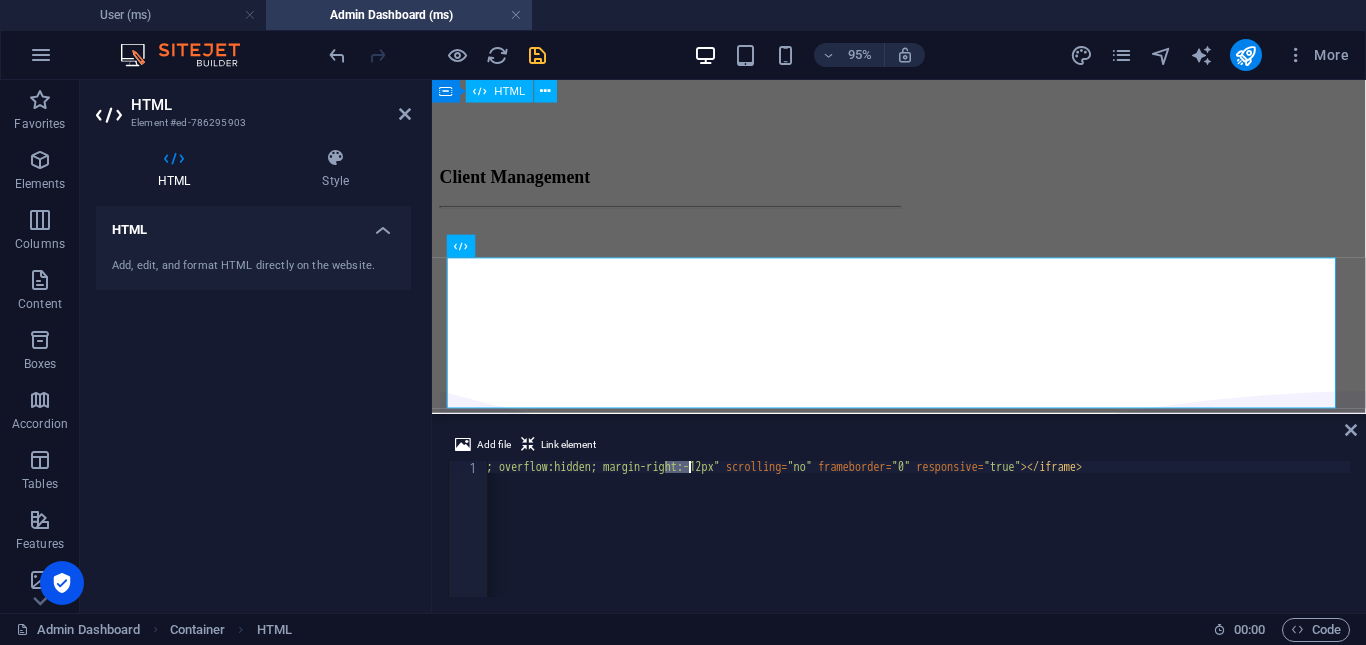 click on "< iframe   src = "[URL][DOMAIN_NAME]"   style = "width:100%; height:auto; border:none; overflow:hidden; margin-right:-12px"   scrolling = "no"   frameborder = "0"   responsive = "true" > </ iframe >" at bounding box center (692, 539) 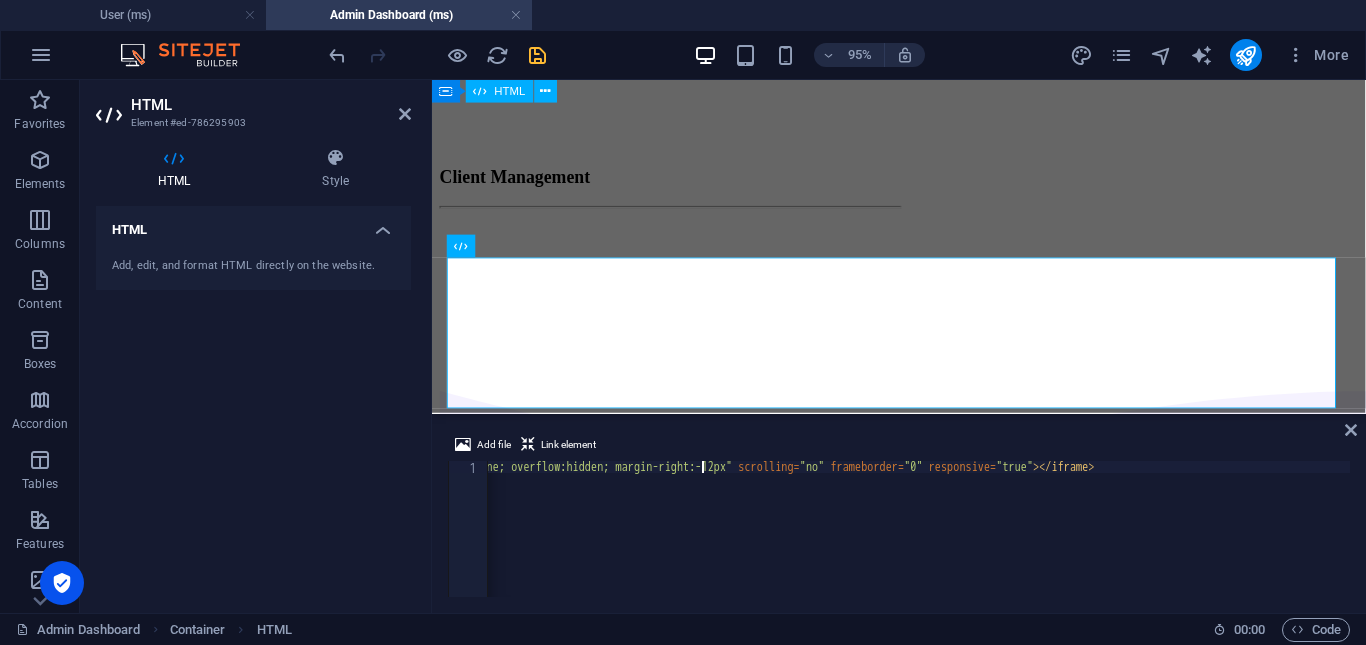 scroll, scrollTop: 0, scrollLeft: 56, axis: horizontal 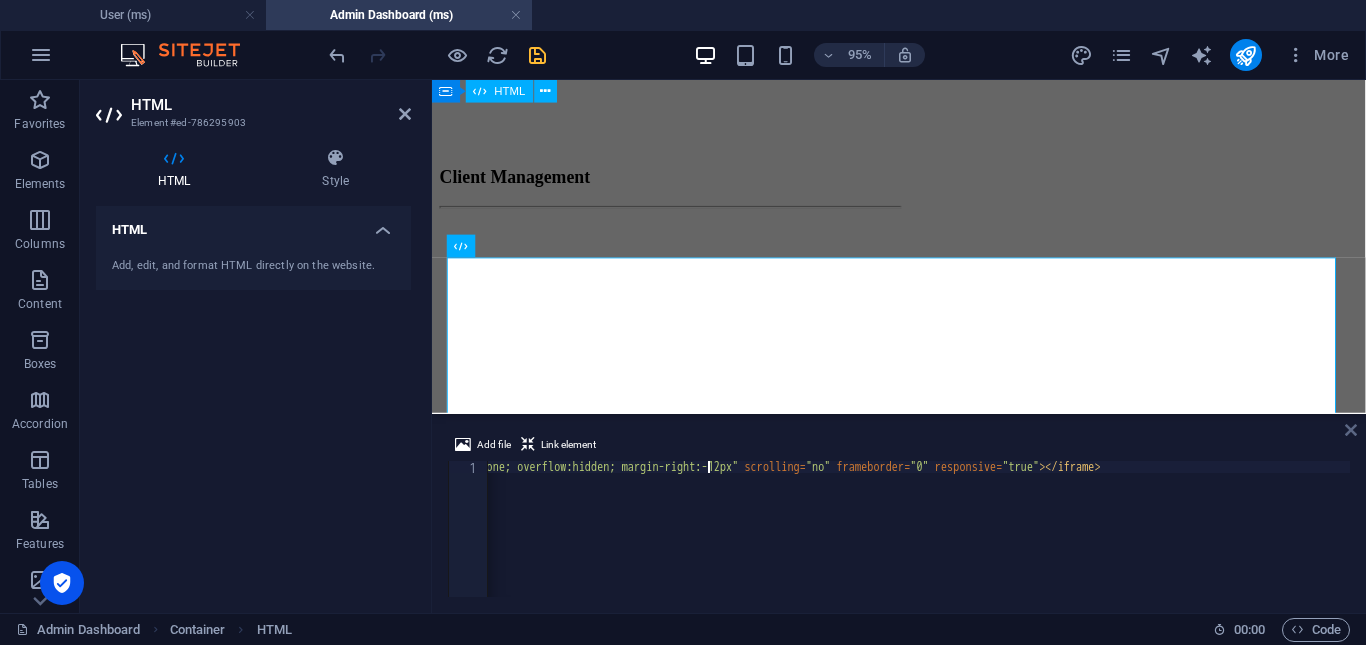 type on "<iframe src="[URL][DOMAIN_NAME]" style="width:100%; height:20000px; border:none; overflow:hidden; margin-right:-12px" scrolling="no" frameborder="0" responsive="true"></iframe>" 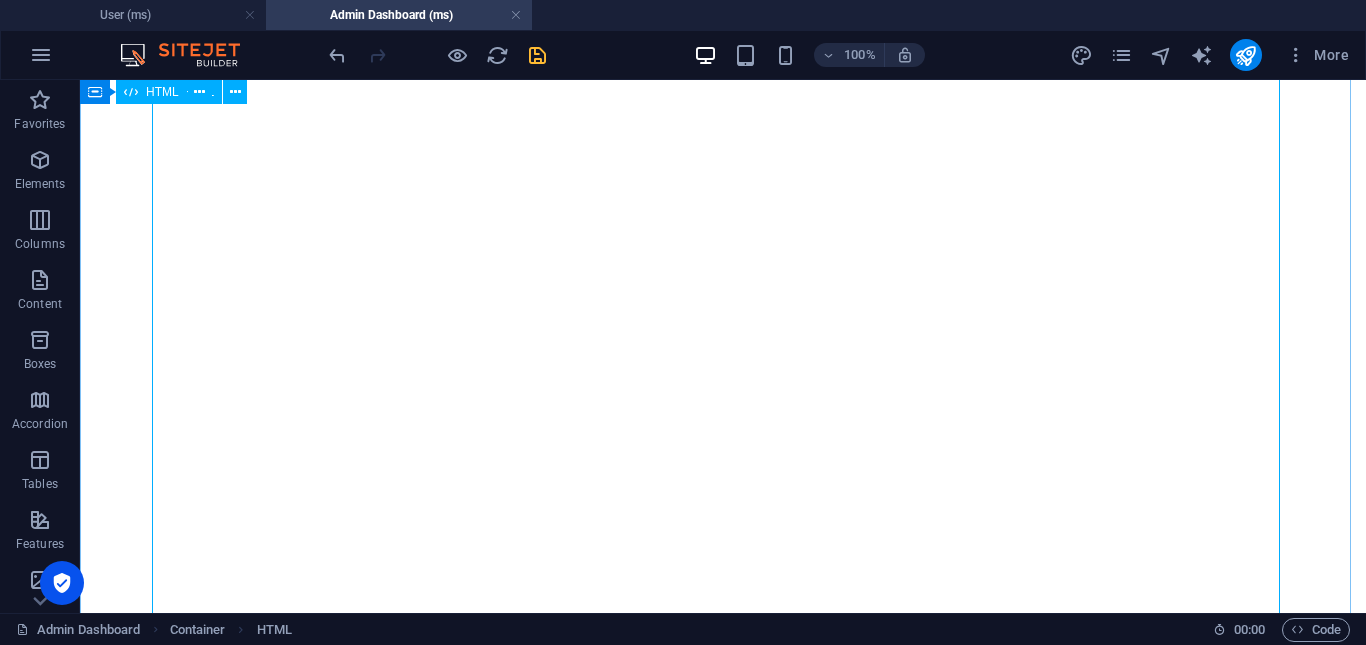 scroll, scrollTop: 7149, scrollLeft: 0, axis: vertical 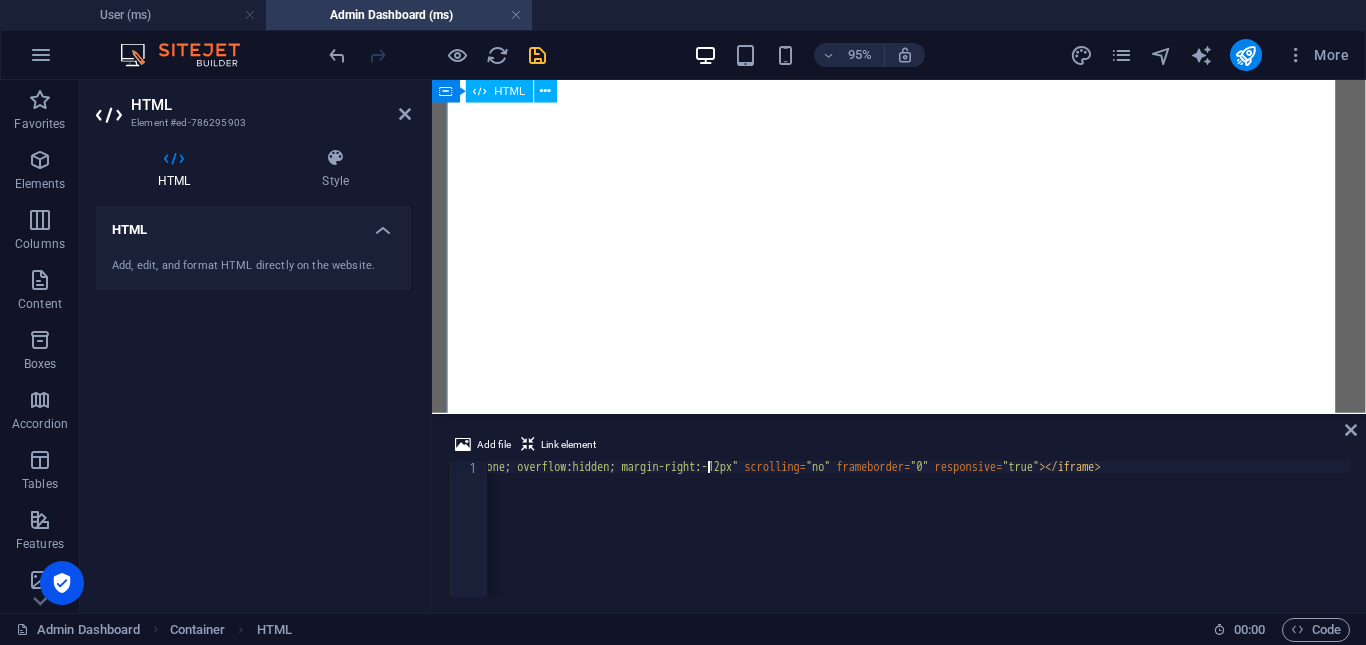 click on "< iframe   src = "[URL][DOMAIN_NAME]"   style = "width:100%; height:20000px; border:none; overflow:hidden; margin-right:-12px"   scrolling = "no"   frameborder = "0"   responsive = "true" > </ iframe >" at bounding box center (701, 539) 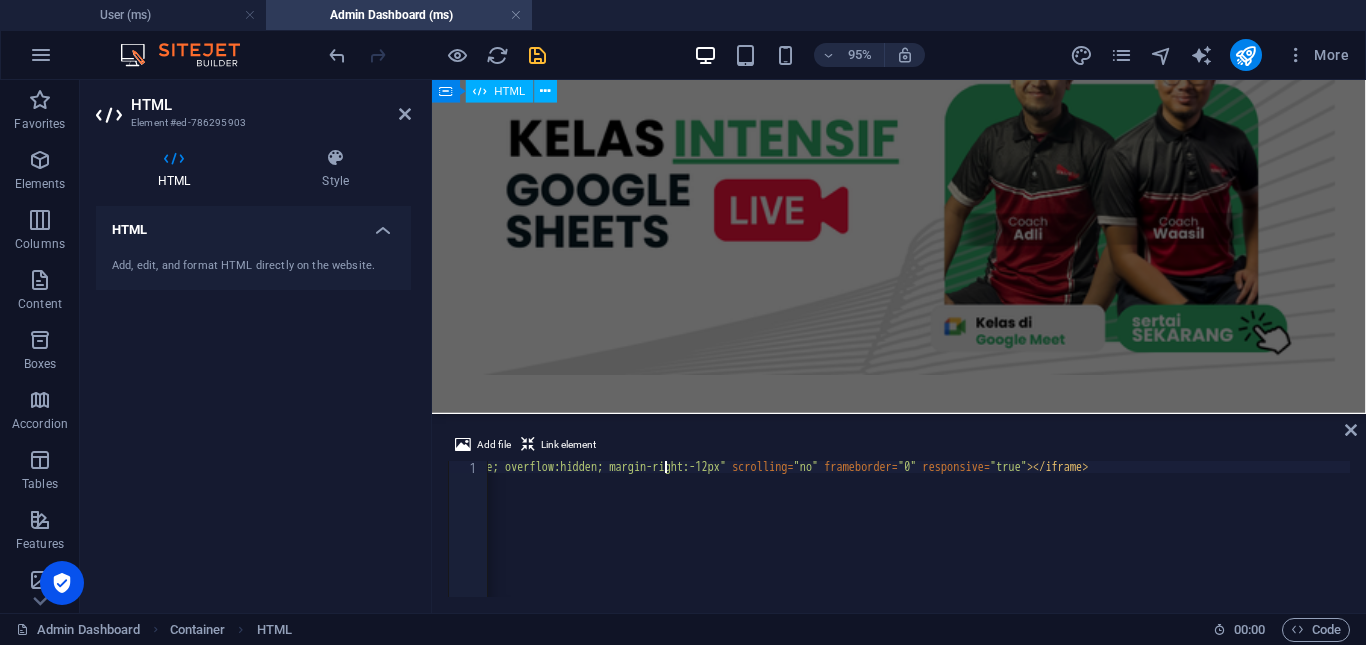 scroll, scrollTop: 0, scrollLeft: 53, axis: horizontal 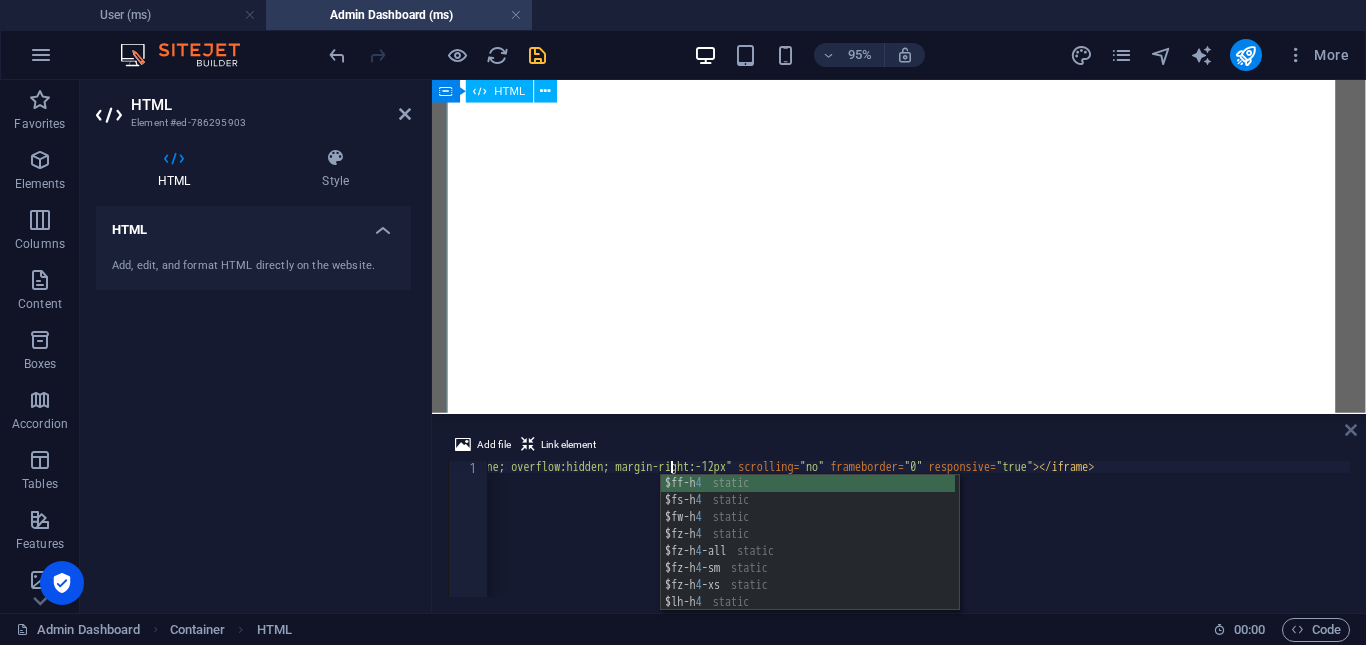 type on "<iframe src="[URL][DOMAIN_NAME]" style="width:100%; height:4000px; border:none; overflow:hidden; margin-right:-12px" scrolling="no" frameborder="0" responsive="true"></iframe>" 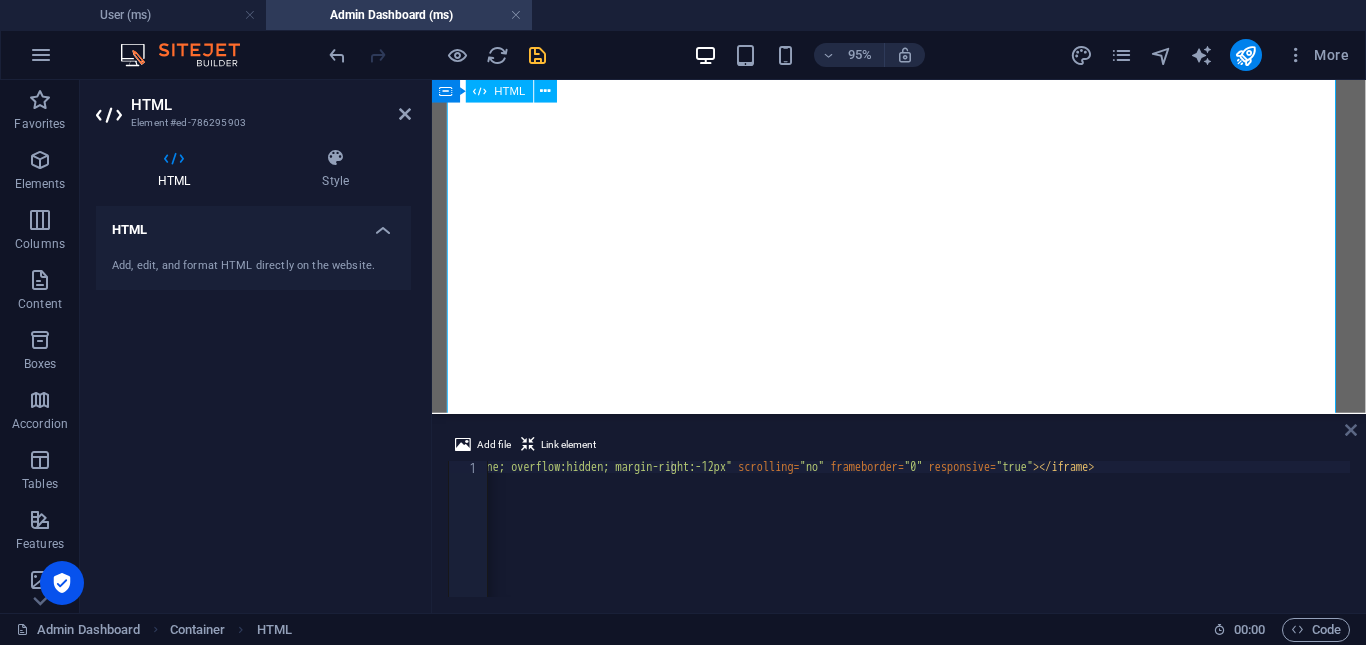 drag, startPoint x: 1352, startPoint y: 433, endPoint x: 1183, endPoint y: 352, distance: 187.40865 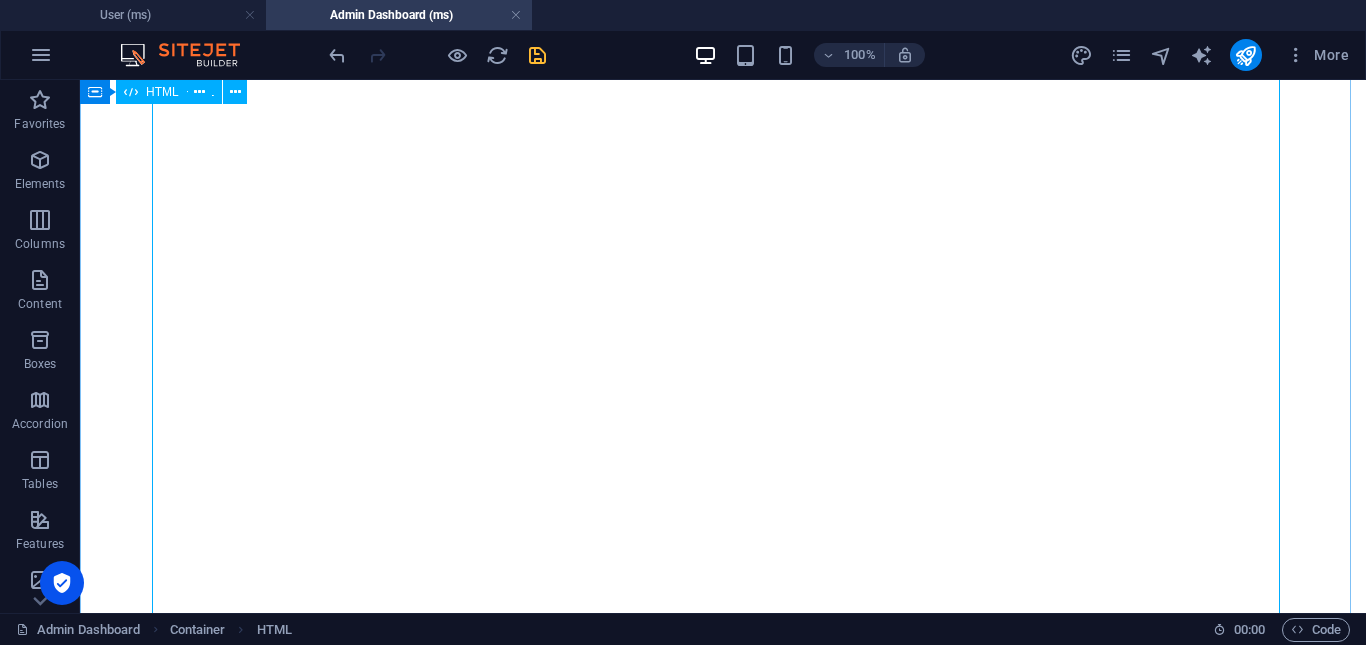 scroll, scrollTop: 7249, scrollLeft: 0, axis: vertical 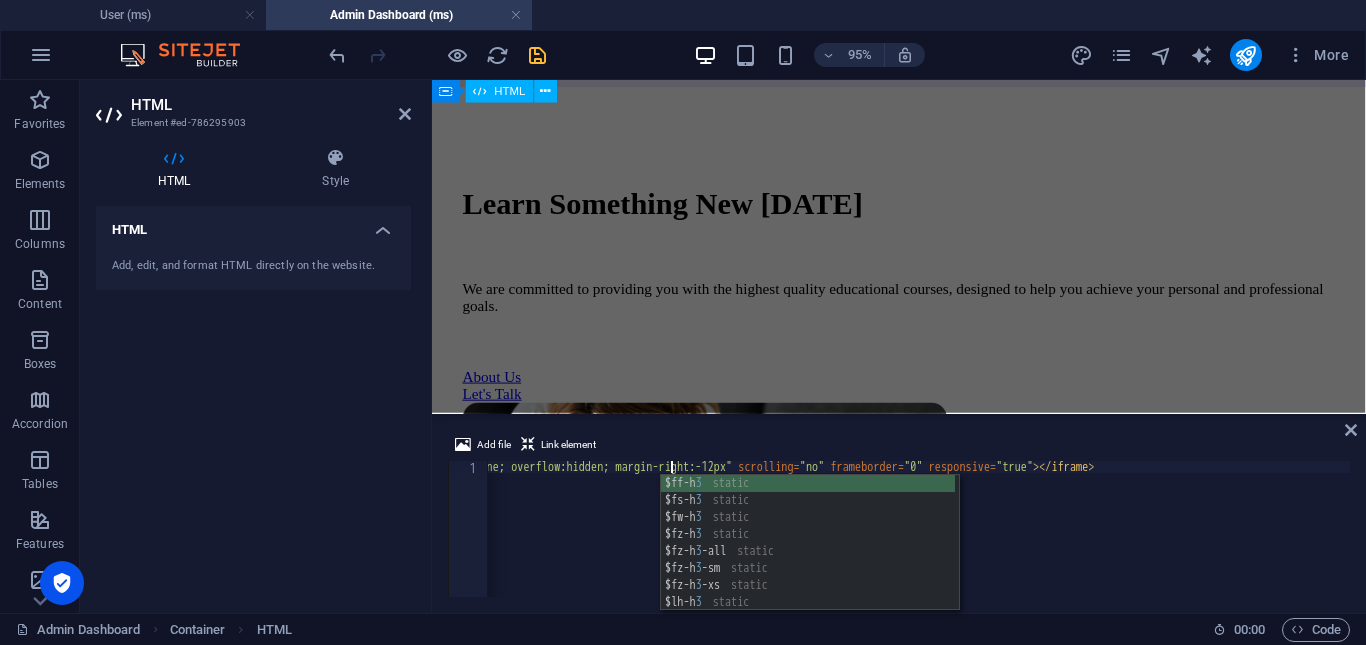 click on "< iframe   src = "[URL][DOMAIN_NAME]"   style = "width:100%; height:3000px; border:none; overflow:hidden; margin-right:-12px"   scrolling = "no"   frameborder = "0"   responsive = "true" > </ iframe >" at bounding box center (698, 539) 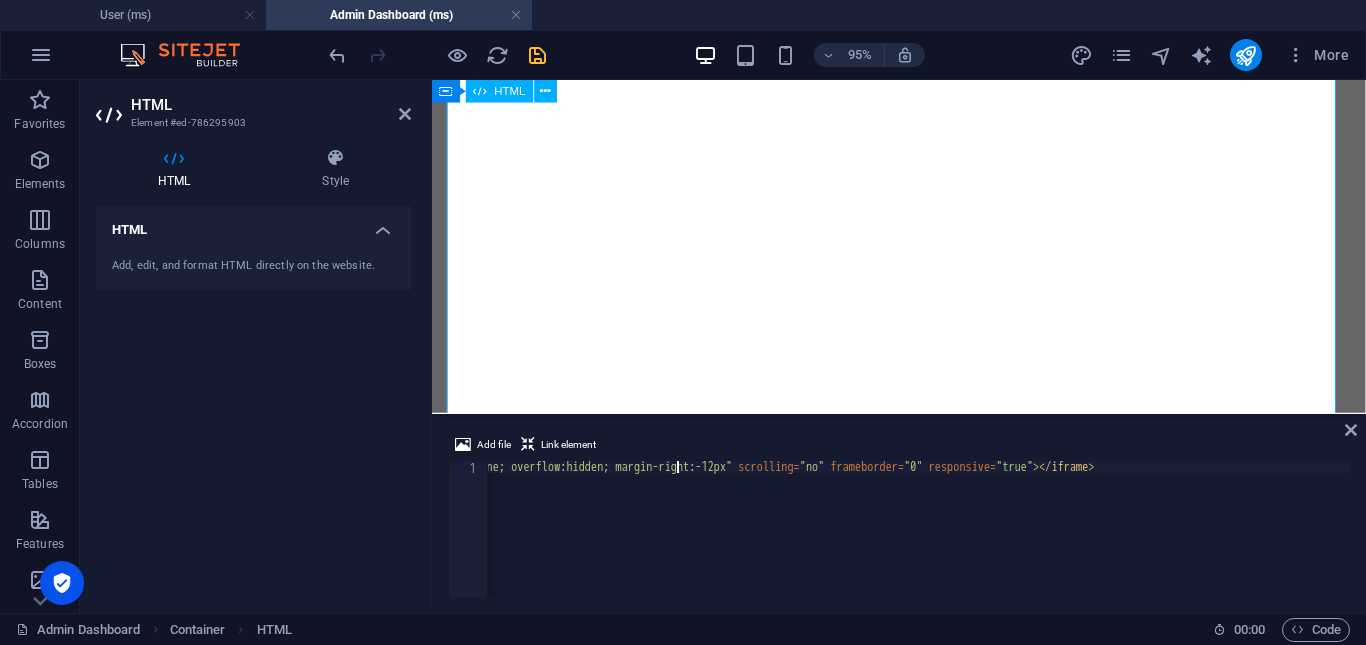 type on "<iframe src="[URL][DOMAIN_NAME]" style="width:100%; height:3700px; border:none; overflow:hidden; margin-right:-12px" scrolling="no" frameborder="0" responsive="true"></iframe>" 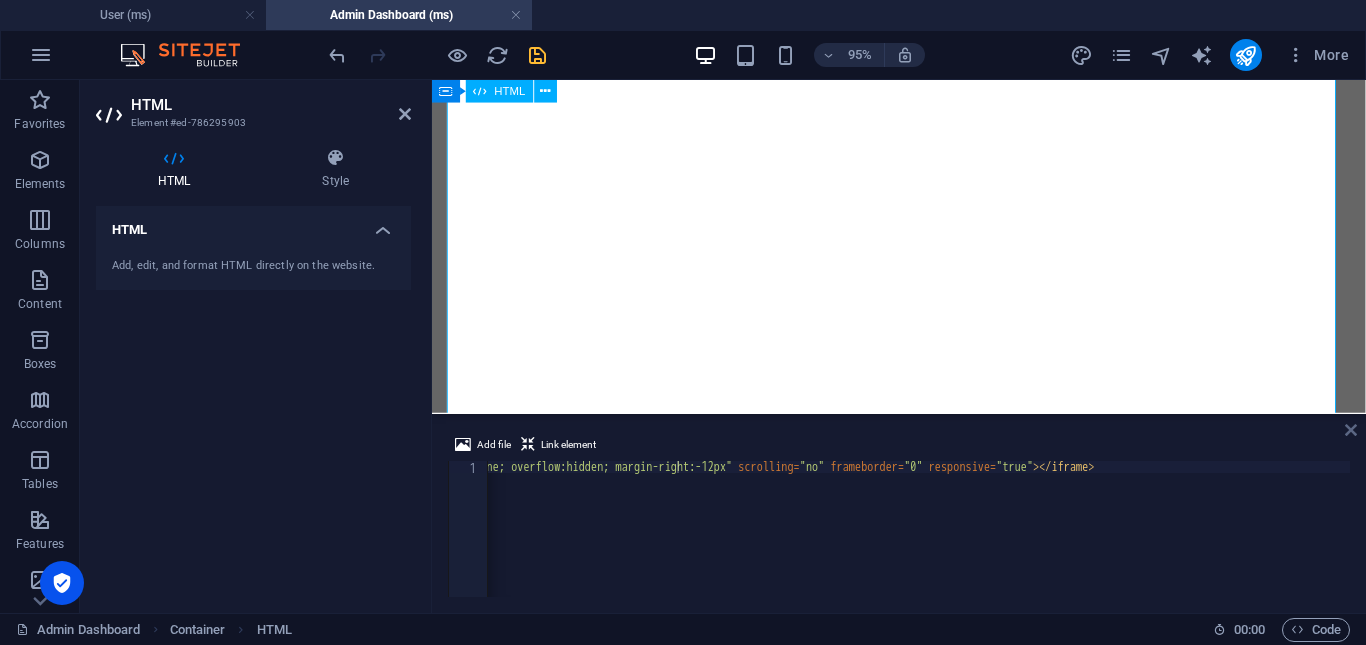 click at bounding box center [1351, 430] 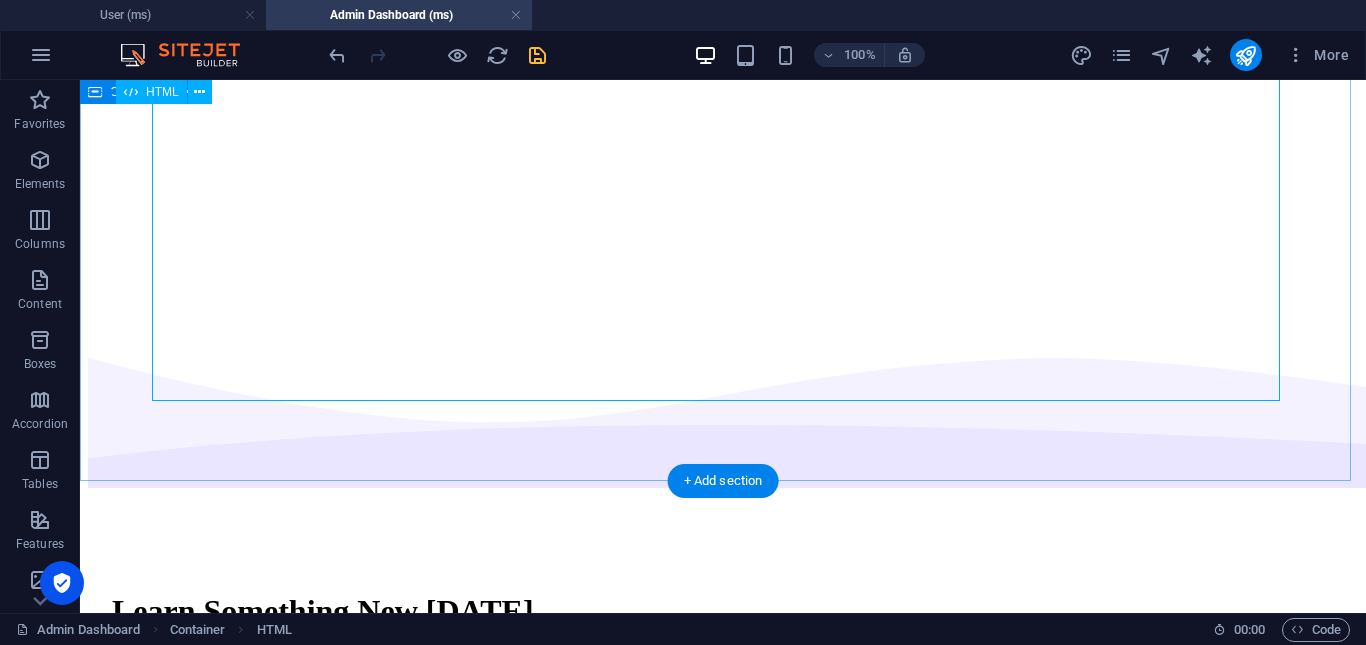 scroll, scrollTop: 7349, scrollLeft: 0, axis: vertical 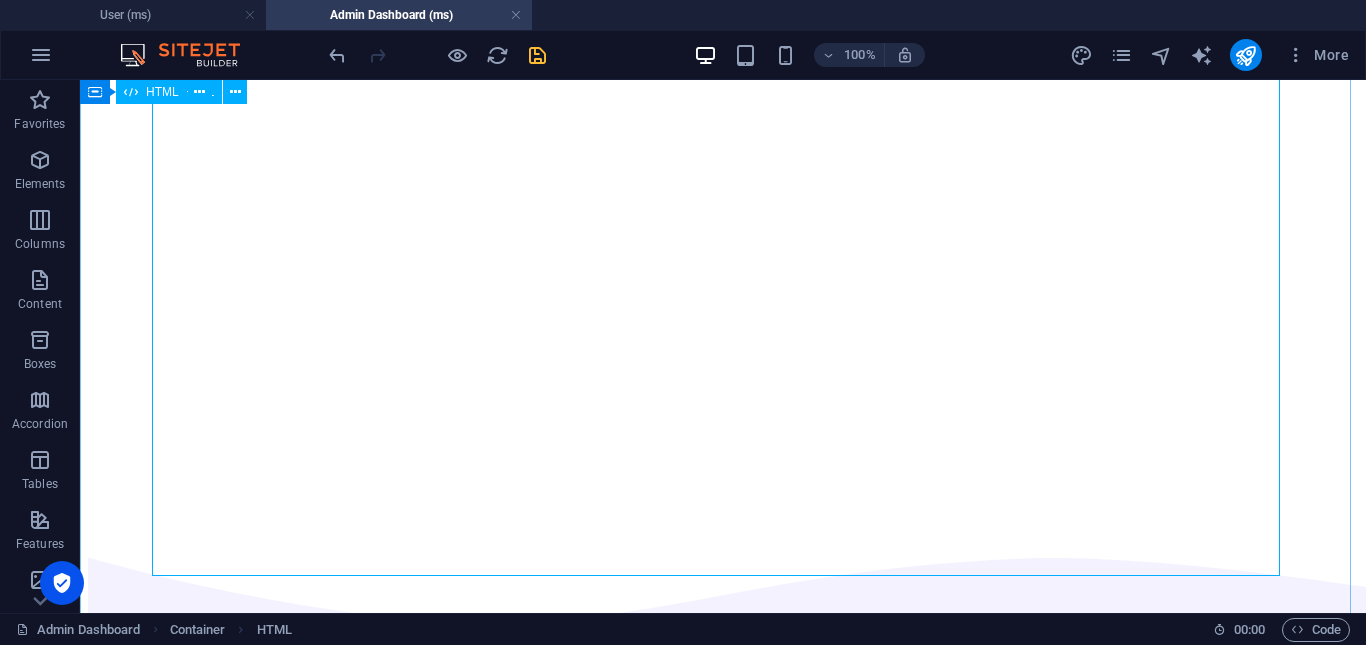 click at bounding box center [723, -1324] 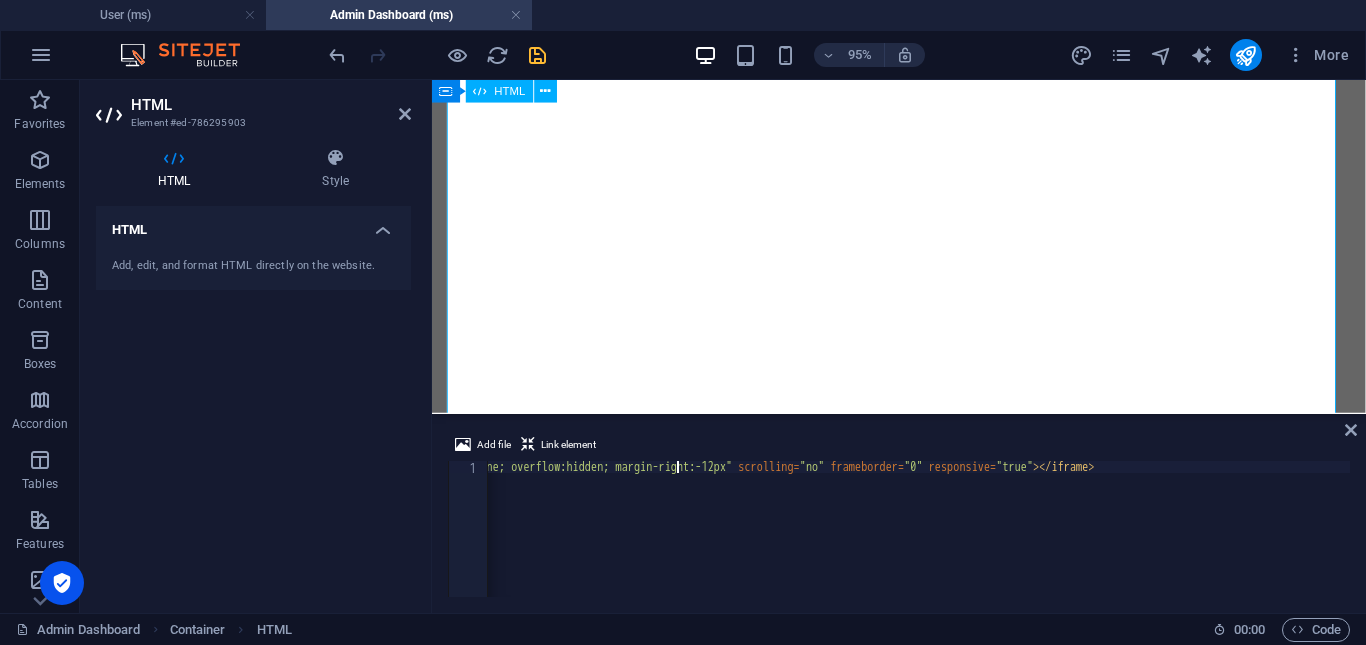 scroll, scrollTop: 0, scrollLeft: 53, axis: horizontal 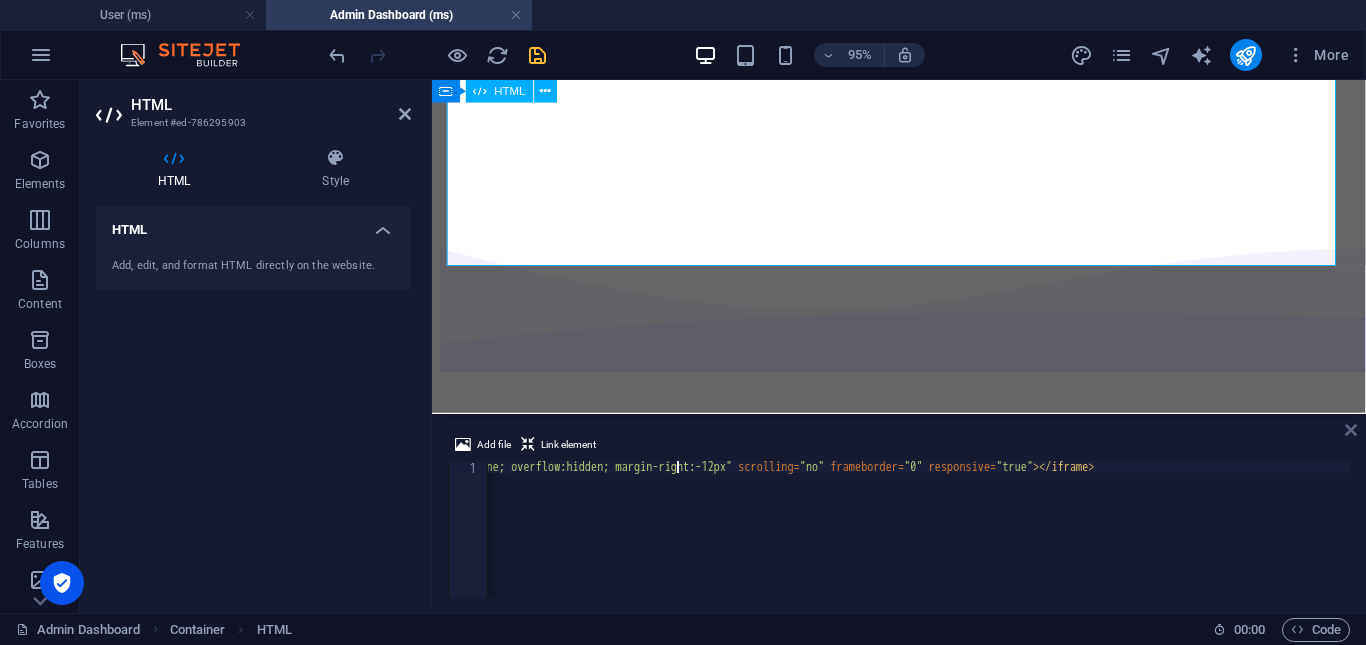 type on "<iframe src="[URL][DOMAIN_NAME]" style="width:100%; height:3700px; border:none; overflow:hidden; margin-right:-12px" scrolling="no" frameborder="0" responsive="true"></iframe>" 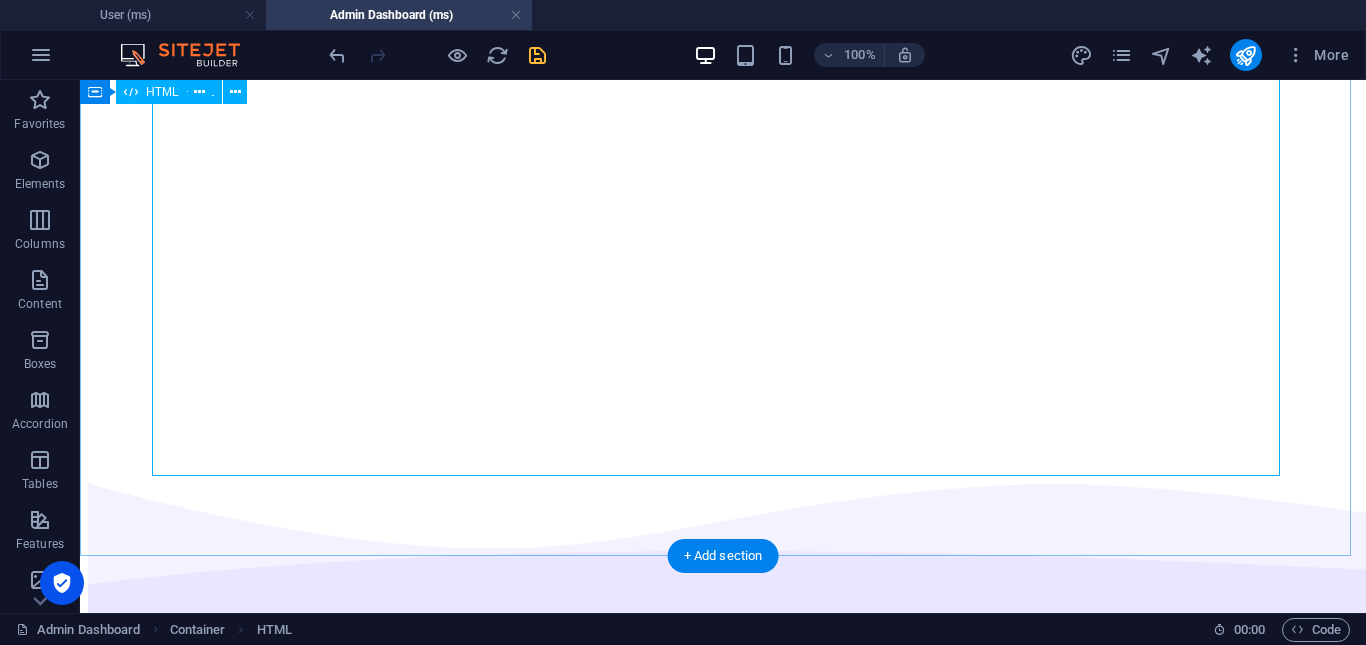 scroll, scrollTop: 7349, scrollLeft: 0, axis: vertical 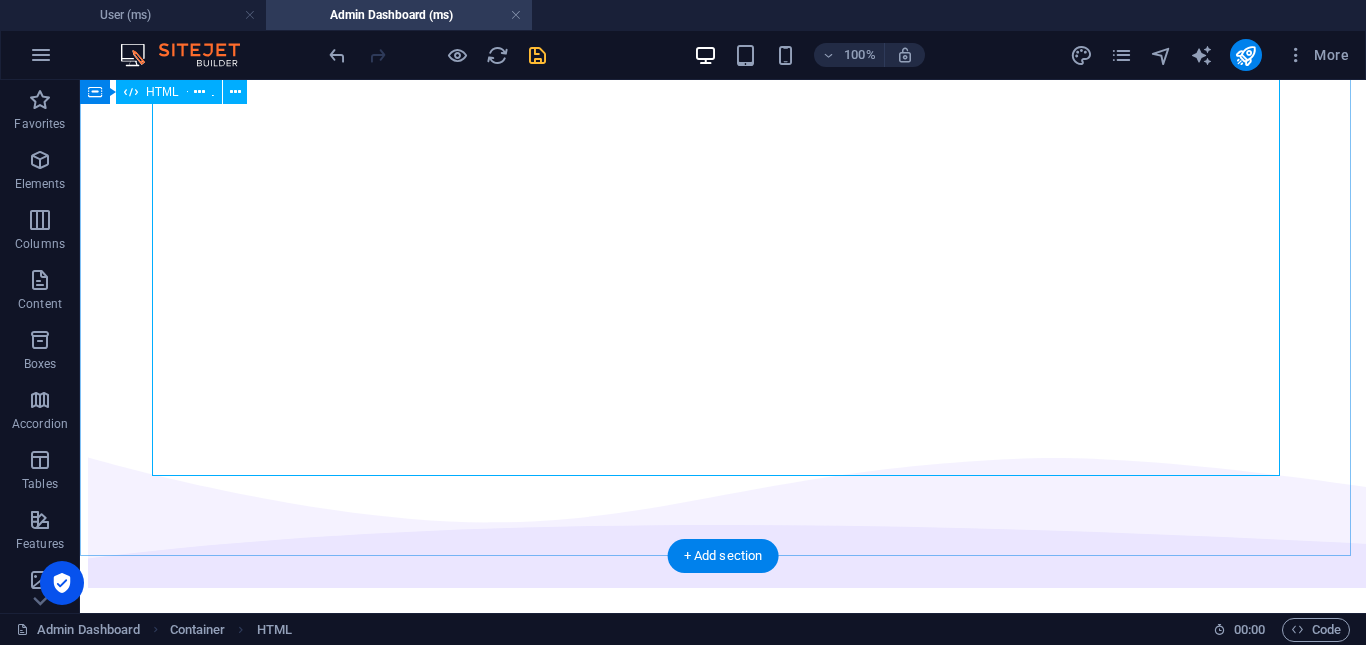click at bounding box center [723, -1374] 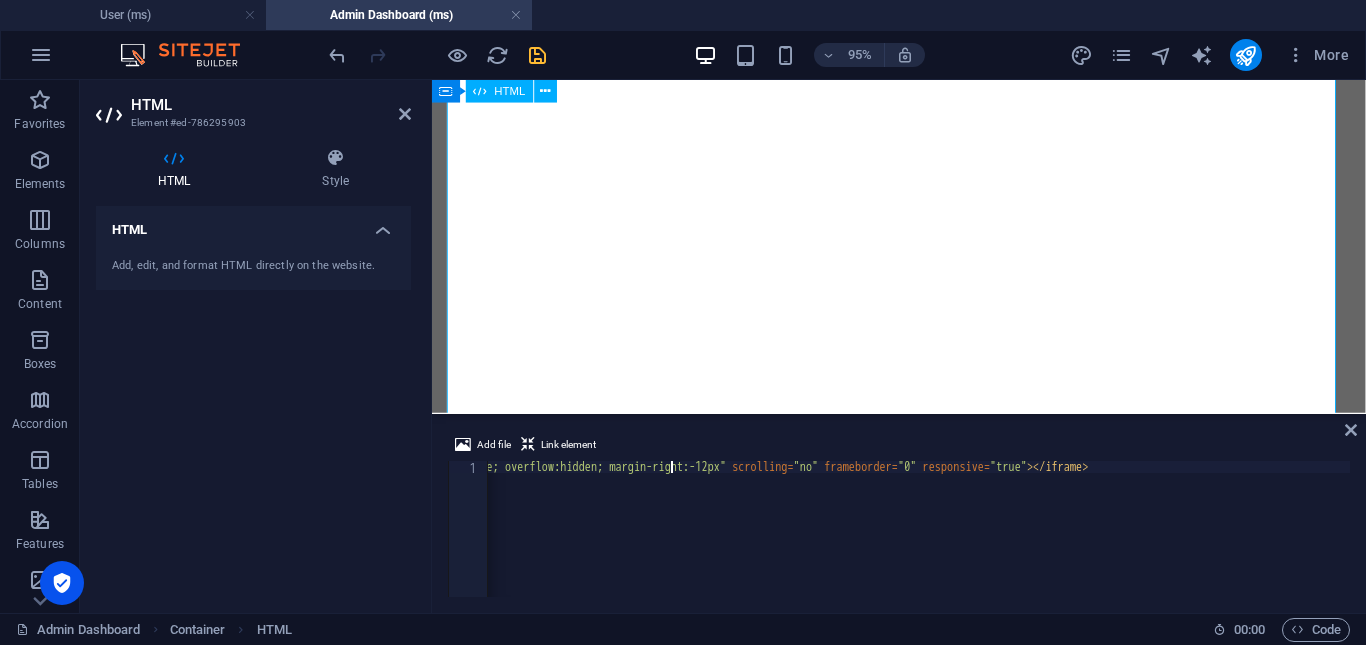 scroll, scrollTop: 0, scrollLeft: 53, axis: horizontal 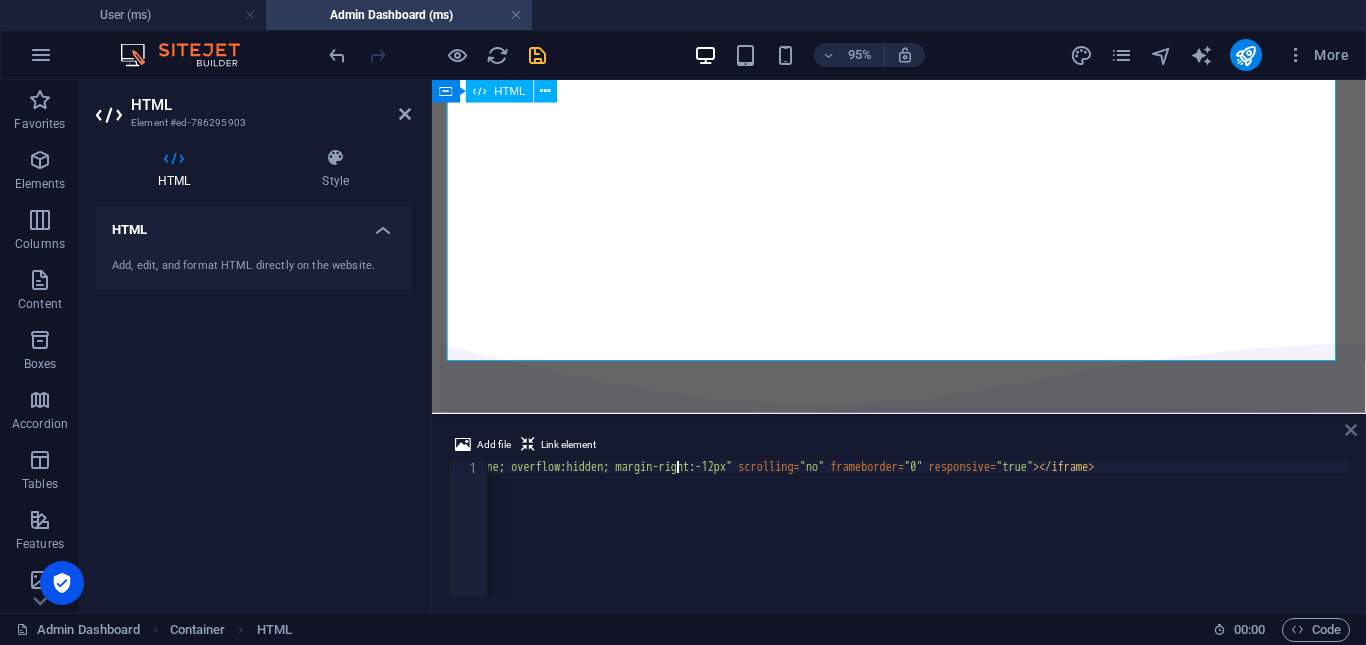 type on "<iframe src="[URL][DOMAIN_NAME]" style="width:100%; height:3500px; border:none; overflow:hidden; margin-right:-12px" scrolling="no" frameborder="0" responsive="true"></iframe>" 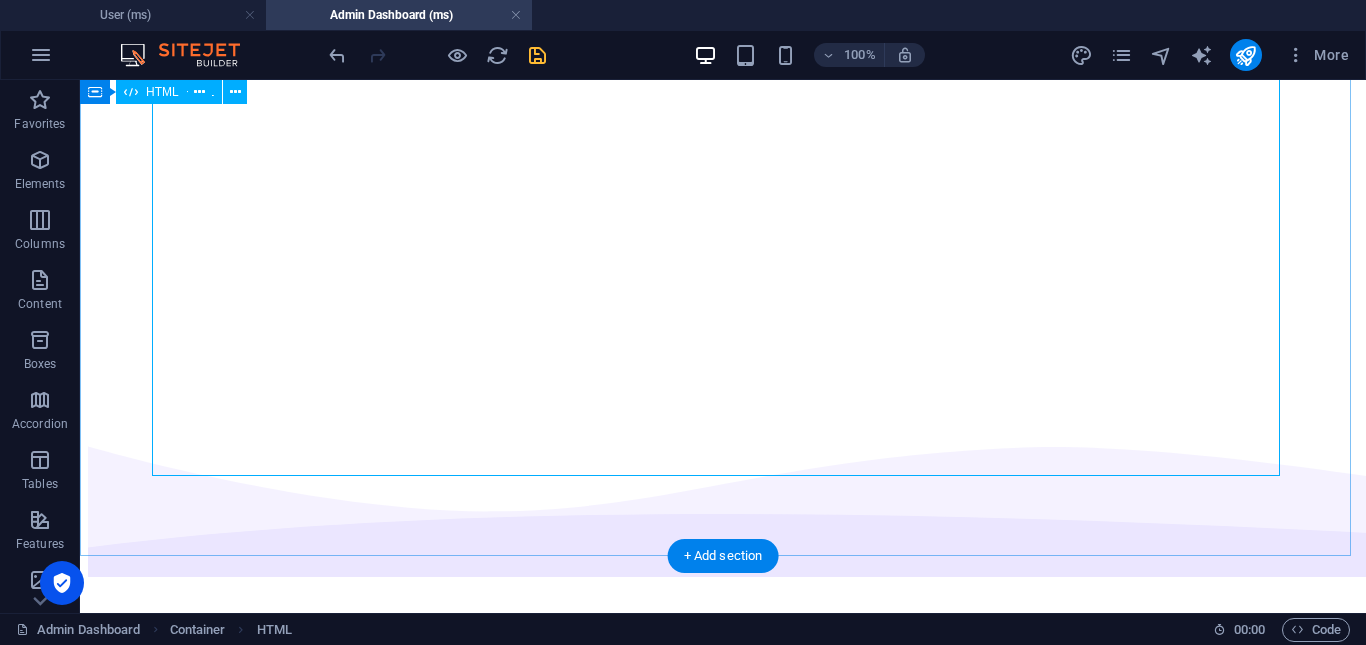 scroll, scrollTop: 7249, scrollLeft: 0, axis: vertical 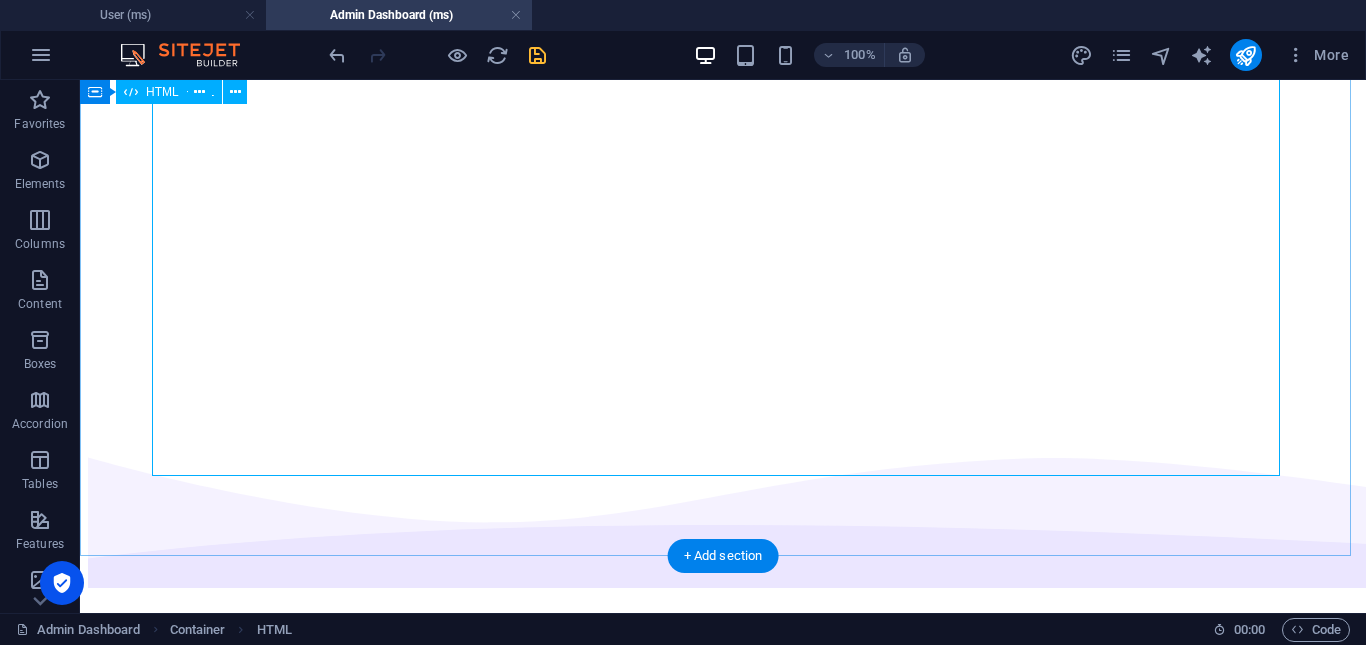 click at bounding box center (723, -1324) 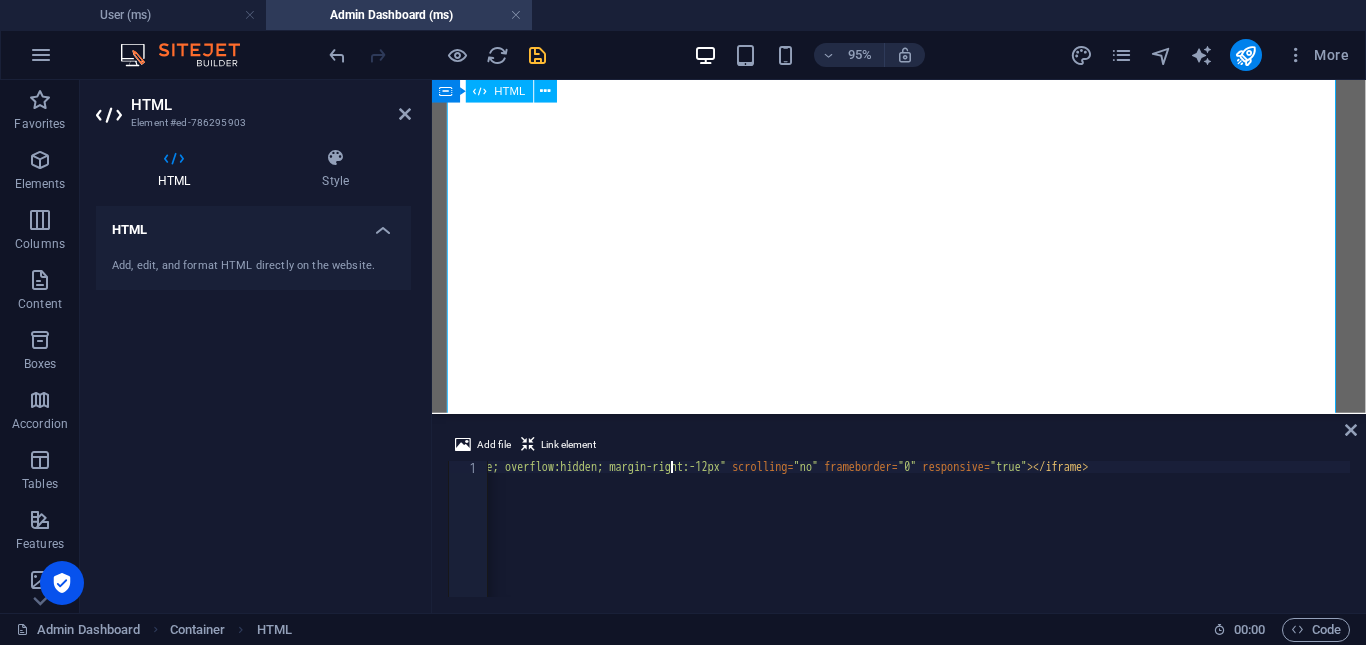 scroll, scrollTop: 0, scrollLeft: 53, axis: horizontal 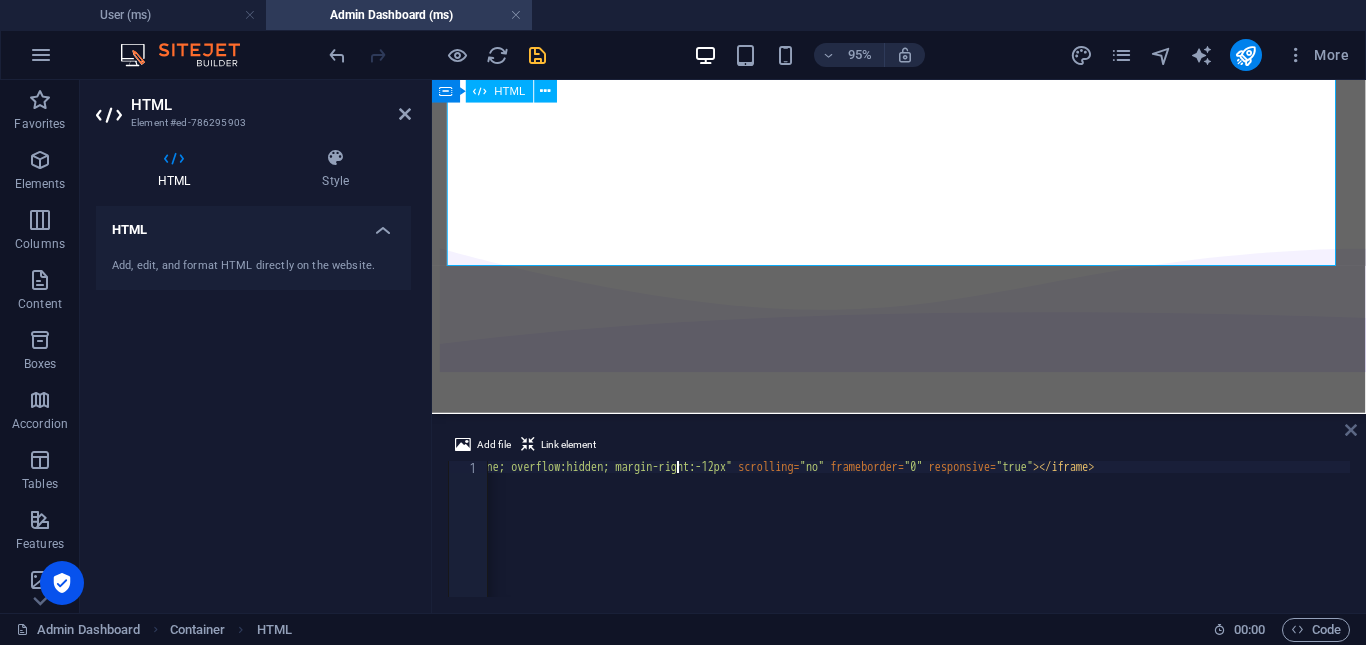 type on "<iframe src="[URL][DOMAIN_NAME]" style="width:100%; height:3300px; border:none; overflow:hidden; margin-right:-12px" scrolling="no" frameborder="0" responsive="true"></iframe>" 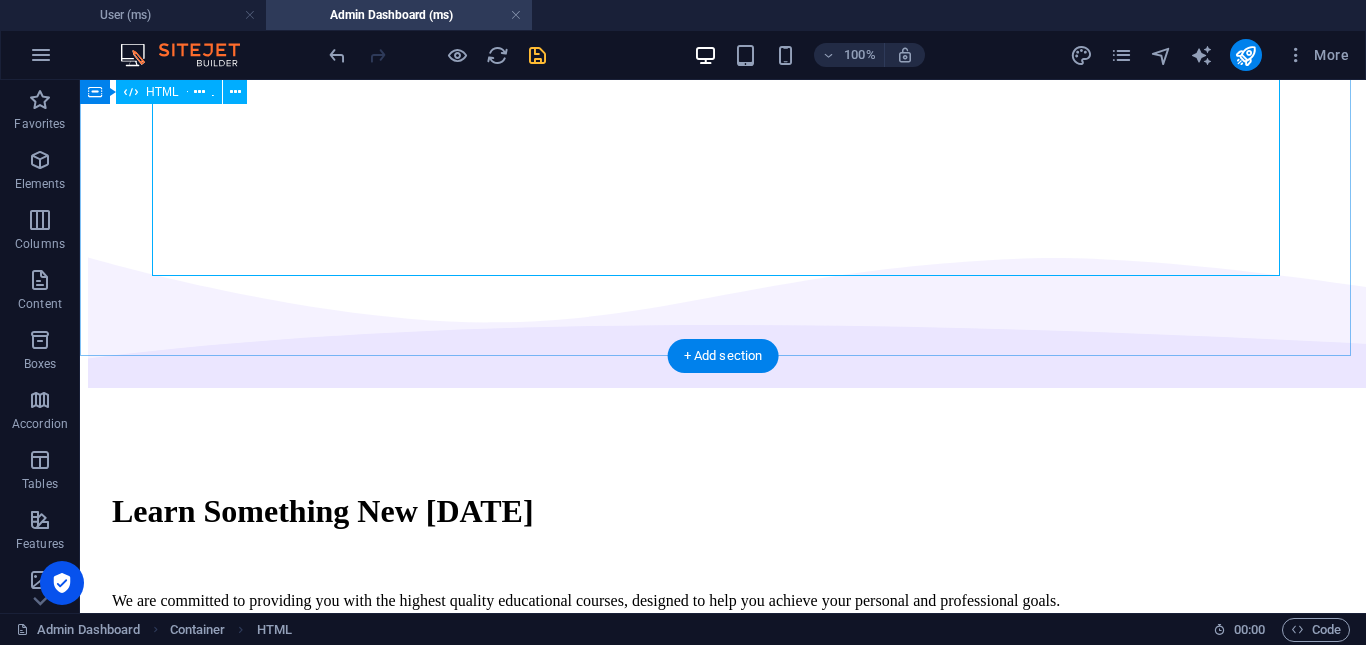 click at bounding box center [723, -1424] 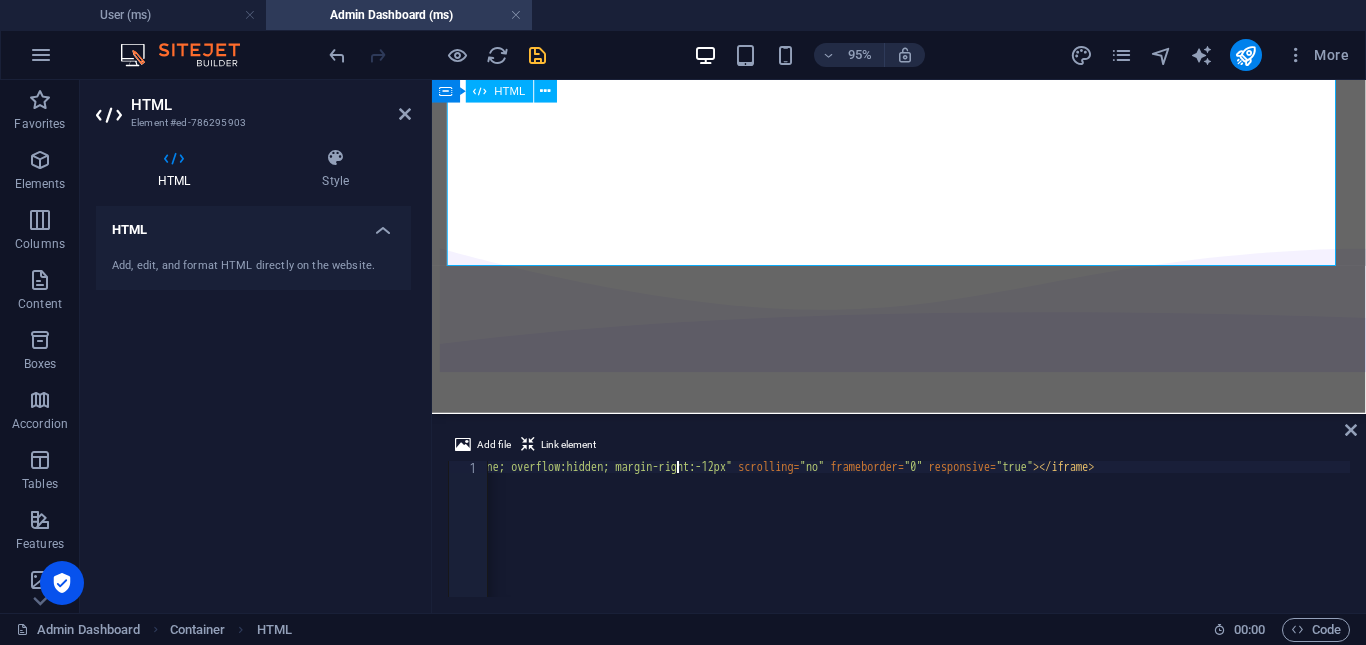 click on "< iframe   src = "[URL][DOMAIN_NAME]"   style = "width:100%; height:3300px; border:none; overflow:hidden; margin-right:-12px"   scrolling = "no"   frameborder = "0"   responsive = "true" > </ iframe >" at bounding box center [698, 539] 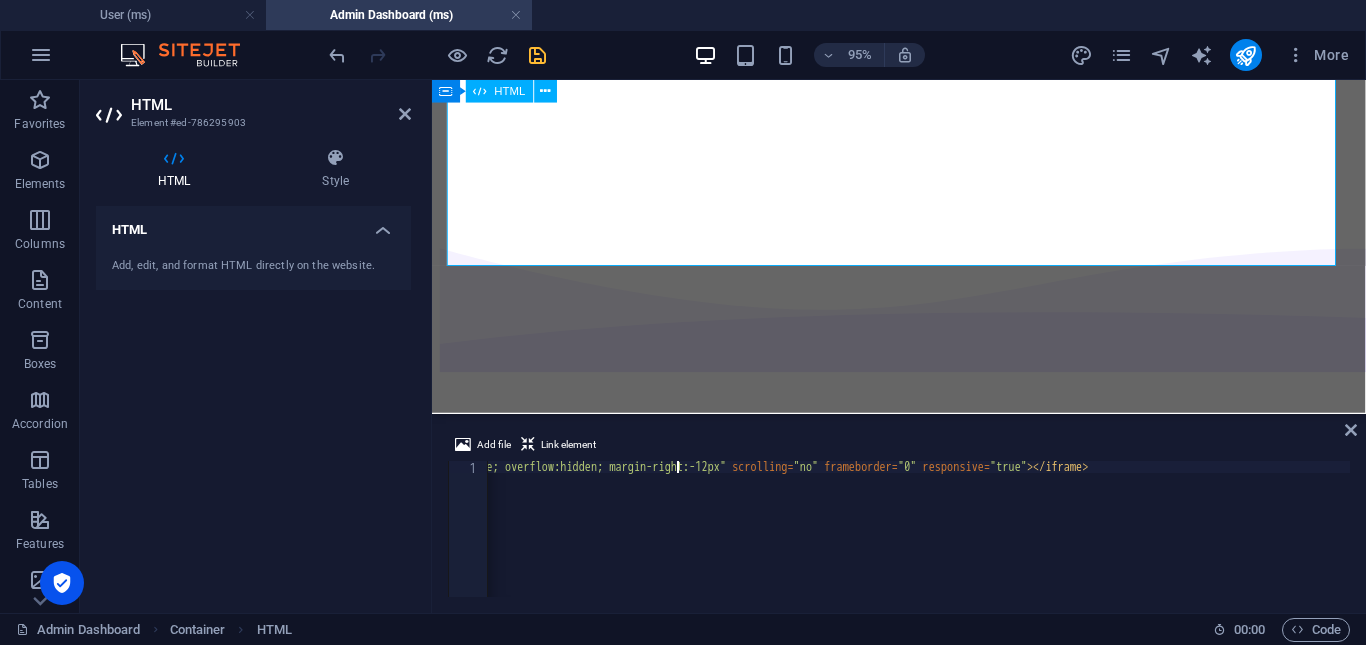 scroll, scrollTop: 0, scrollLeft: 54, axis: horizontal 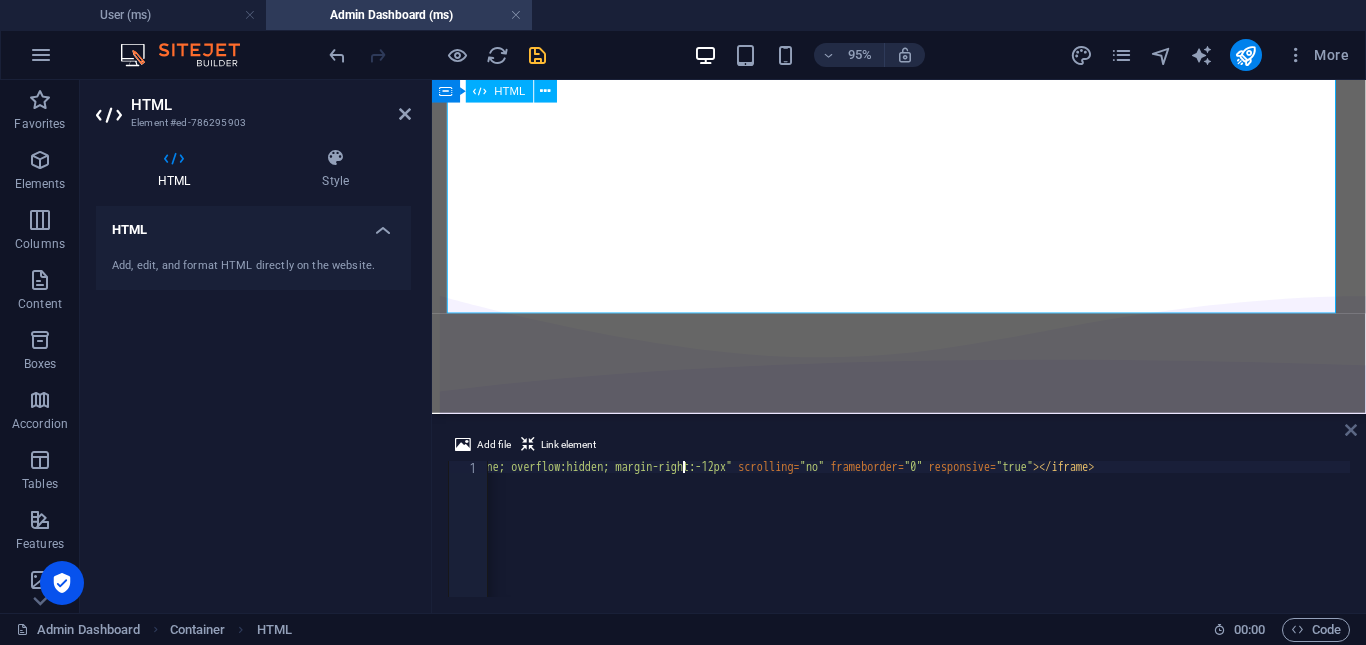 type on "<iframe src="[URL][DOMAIN_NAME]" style="width:100%; height:3350px; border:none; overflow:hidden; margin-right:-12px" scrolling="no" frameborder="0" responsive="true"></iframe>" 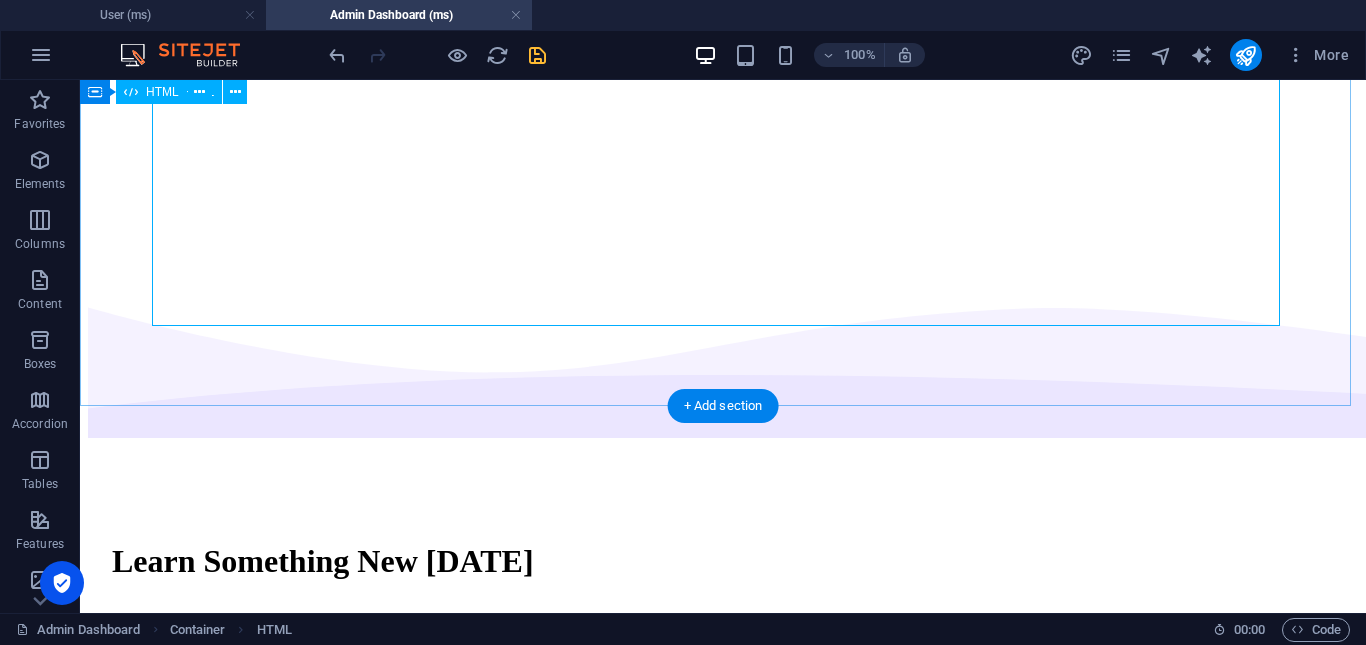 click at bounding box center [723, -1399] 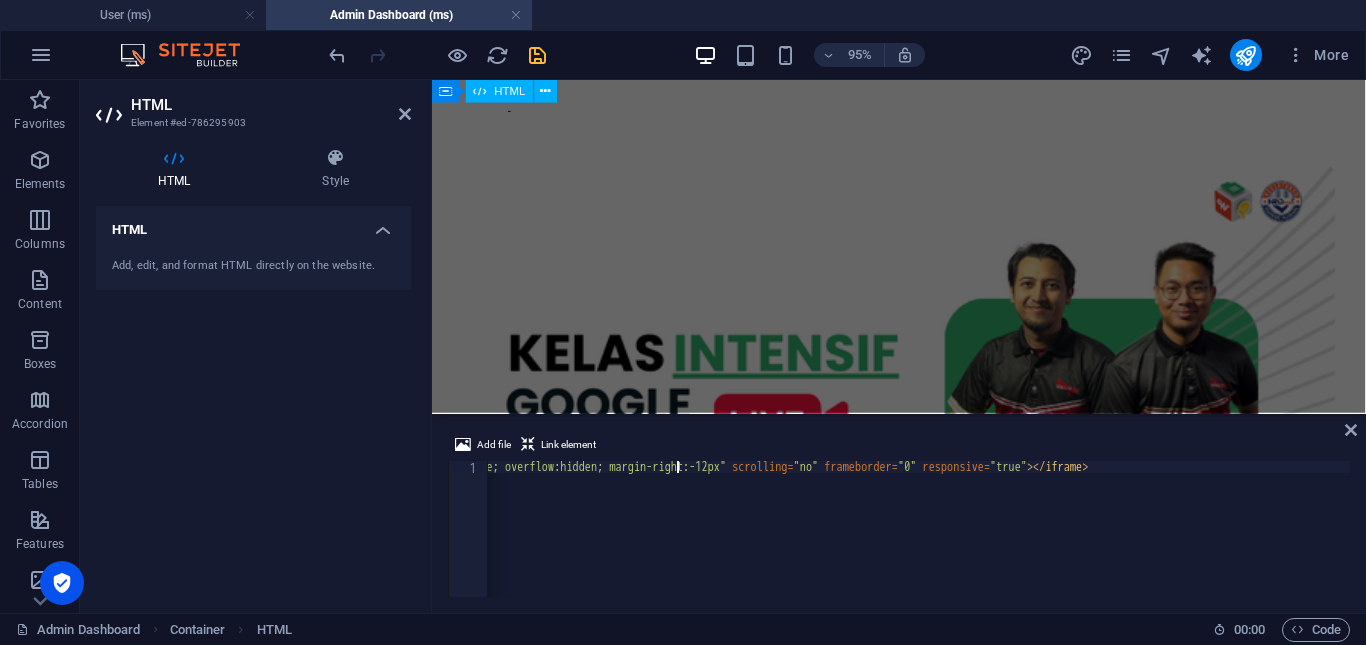 scroll, scrollTop: 0, scrollLeft: 54, axis: horizontal 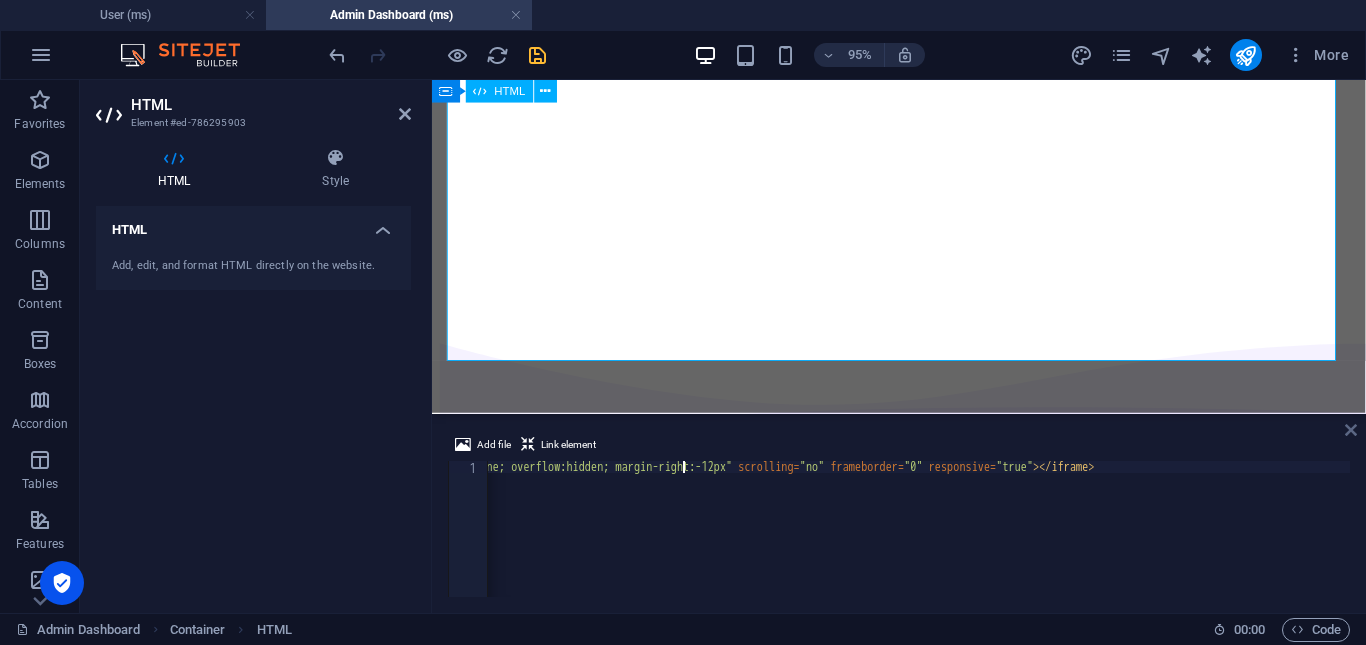 type on "<iframe src="[URL][DOMAIN_NAME]" style="width:100%; height:3400px; border:none; overflow:hidden; margin-right:-12px" scrolling="no" frameborder="0" responsive="true"></iframe>" 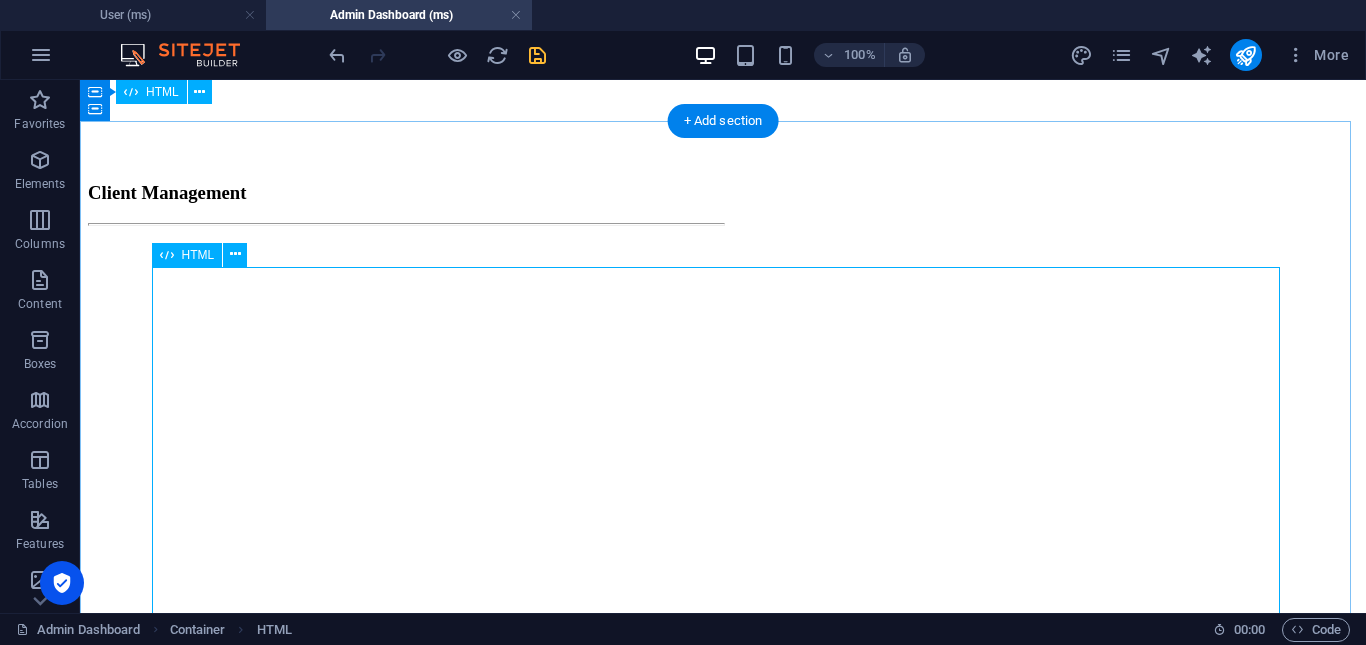 scroll, scrollTop: 3949, scrollLeft: 0, axis: vertical 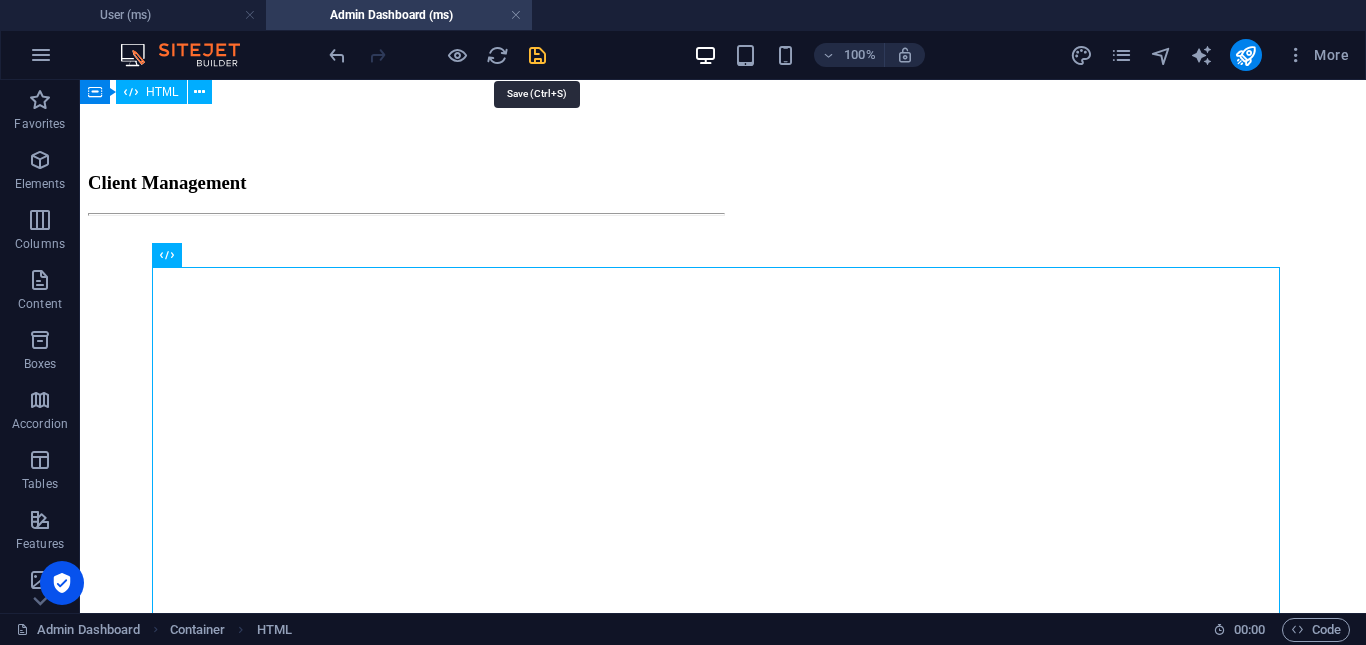 click at bounding box center (537, 55) 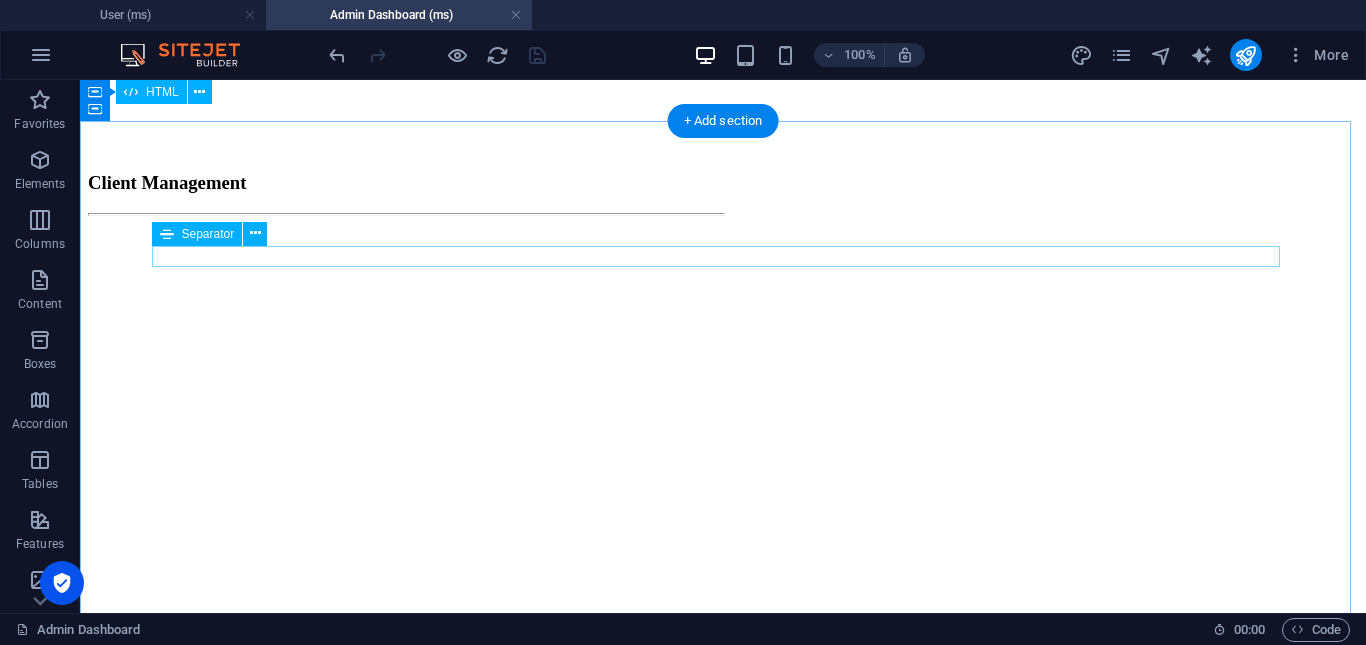 click at bounding box center (723, 214) 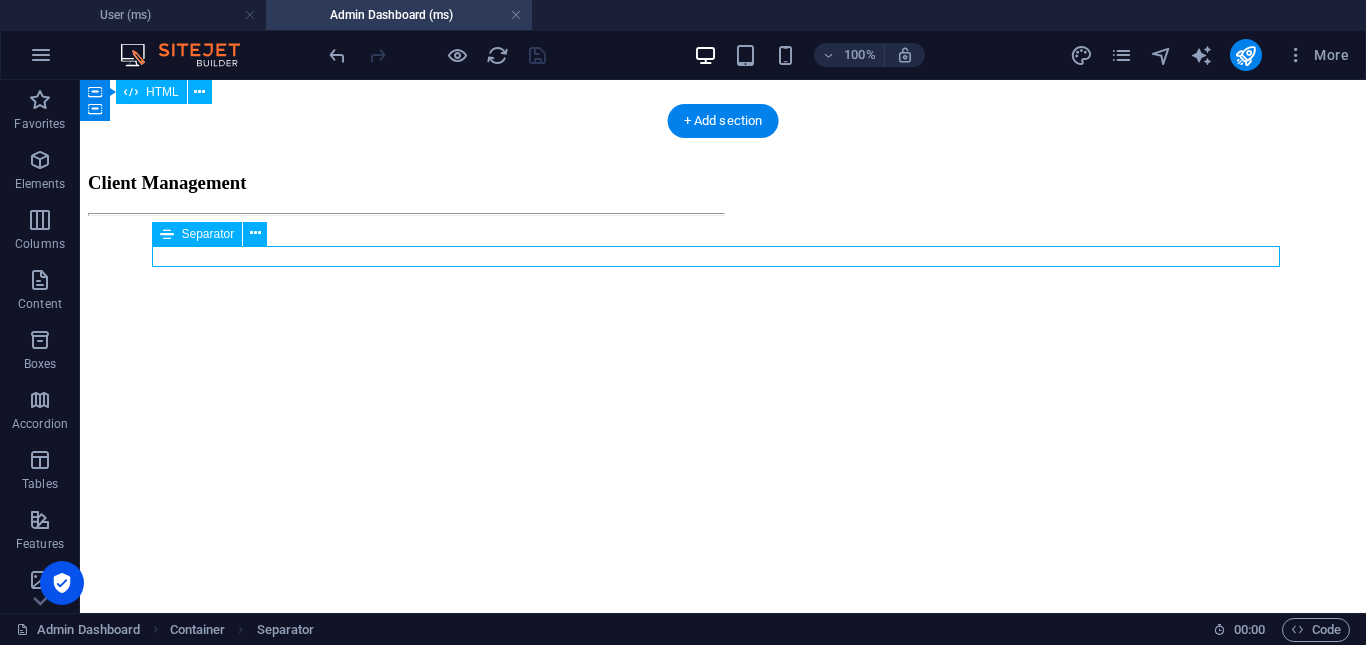 click at bounding box center (723, 214) 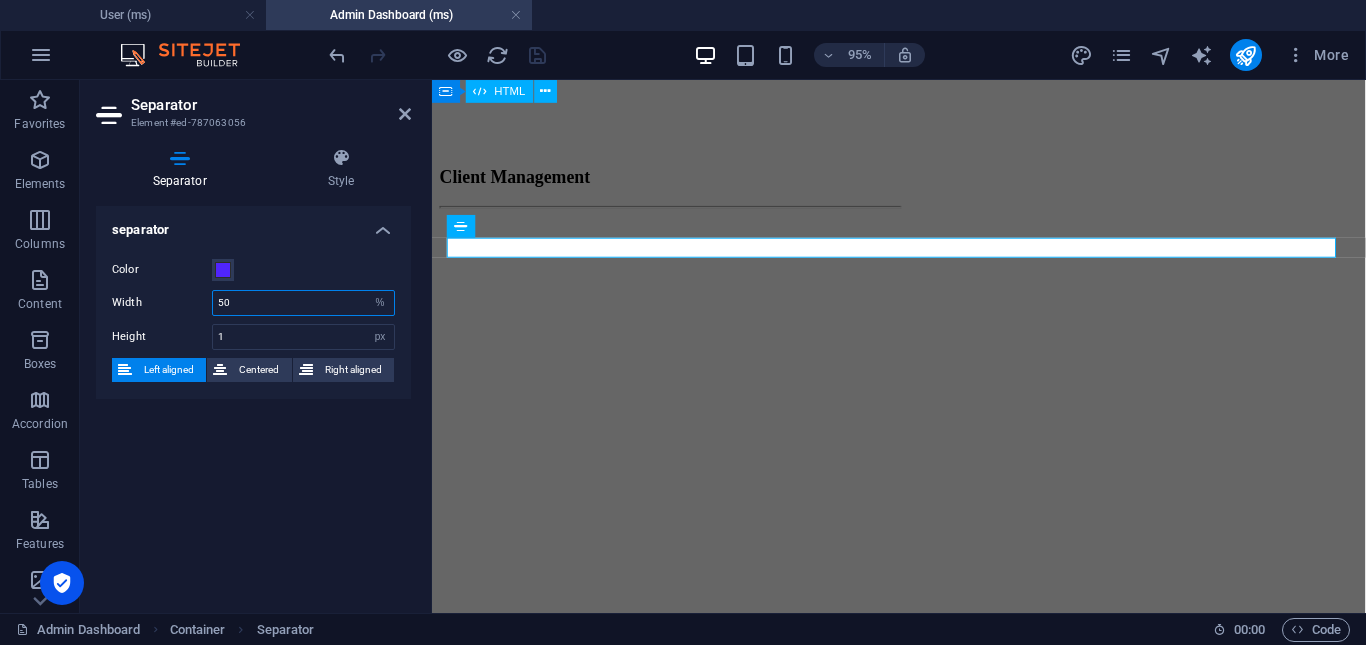 click on "50" at bounding box center (303, 303) 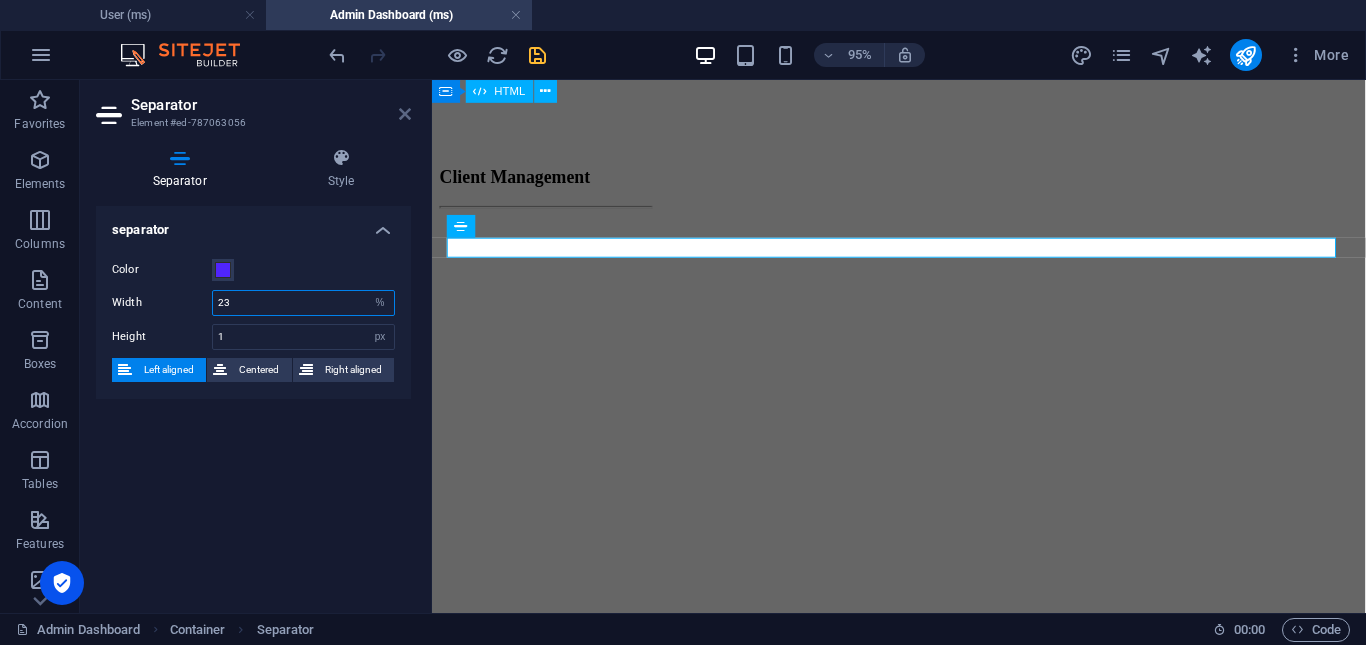 type on "23" 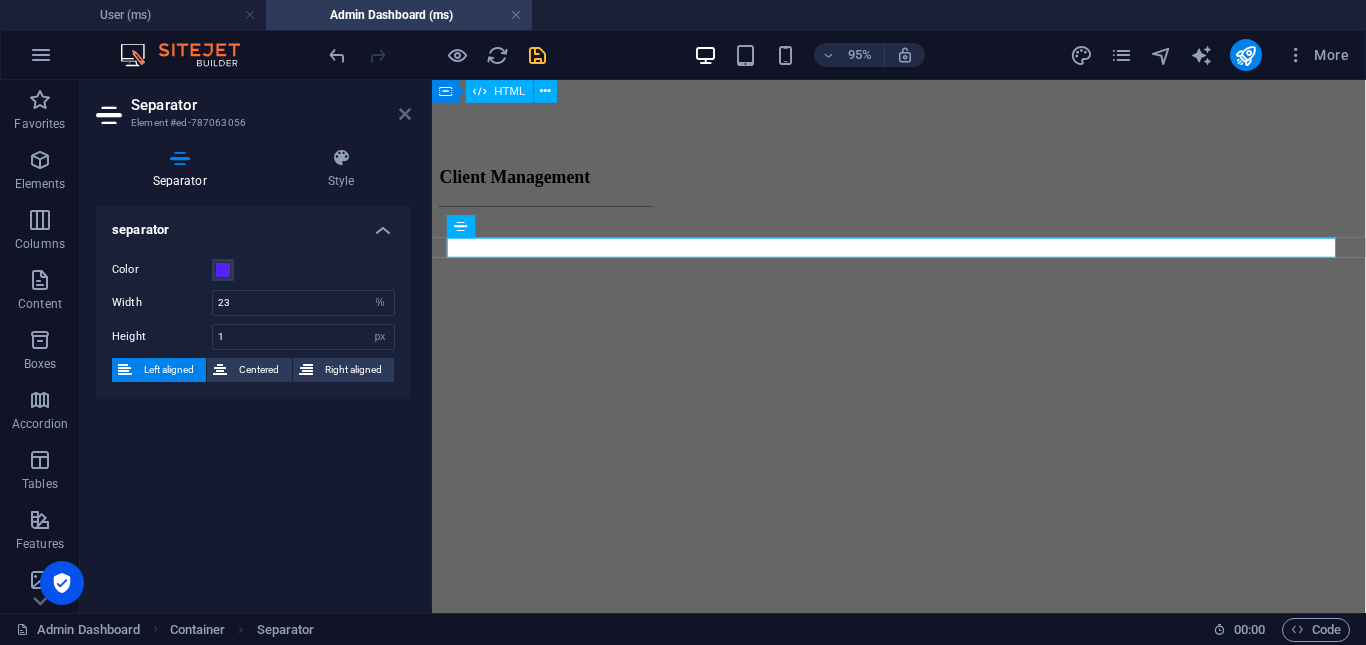 click at bounding box center [405, 114] 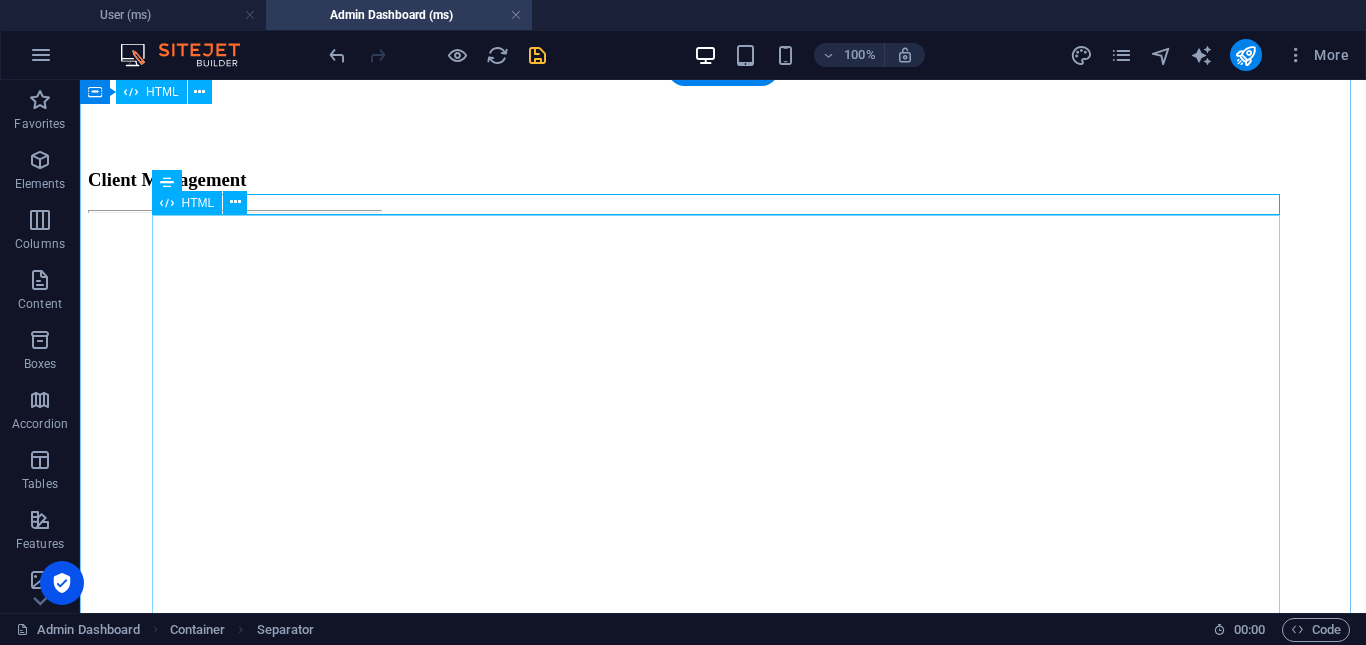 scroll, scrollTop: 3949, scrollLeft: 0, axis: vertical 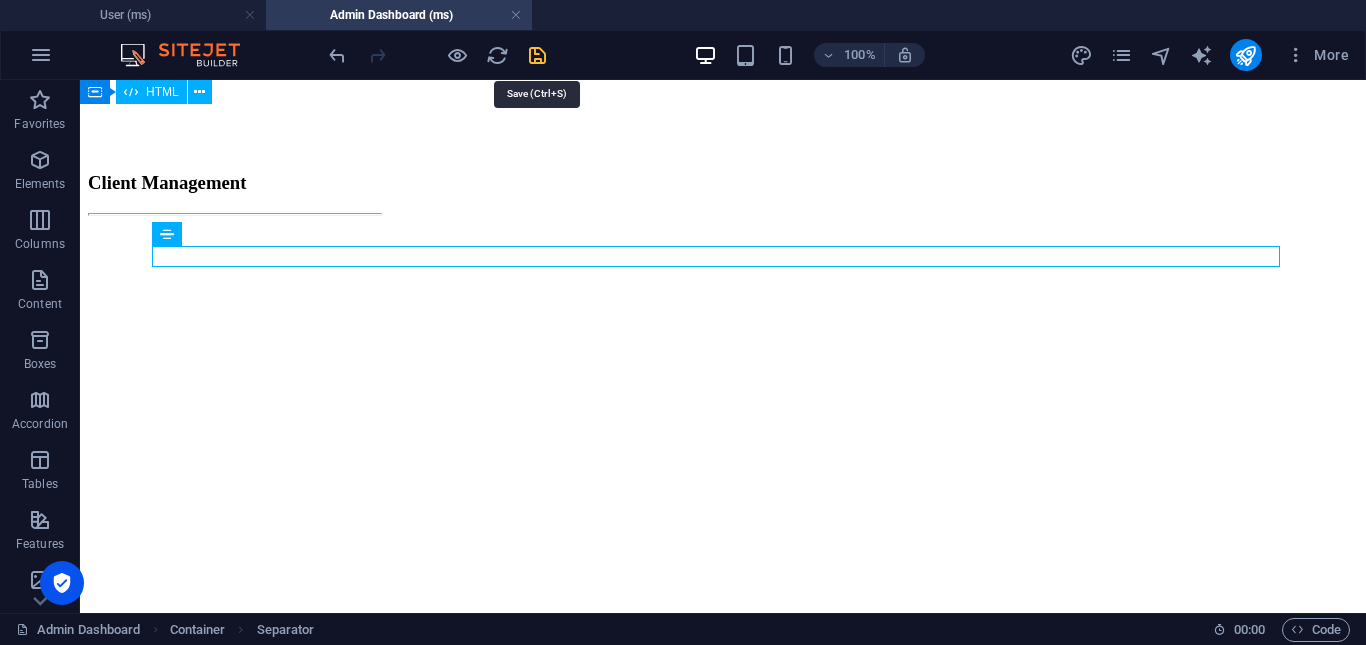 click at bounding box center (537, 55) 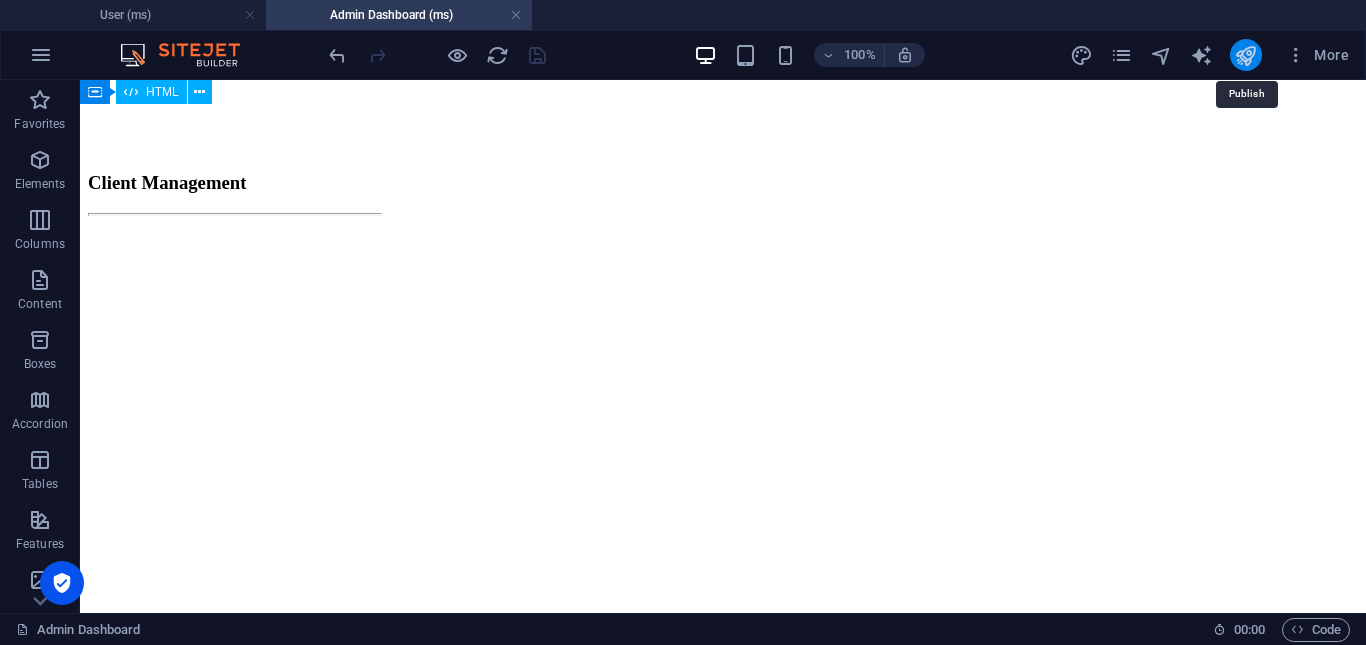 click at bounding box center [1245, 55] 